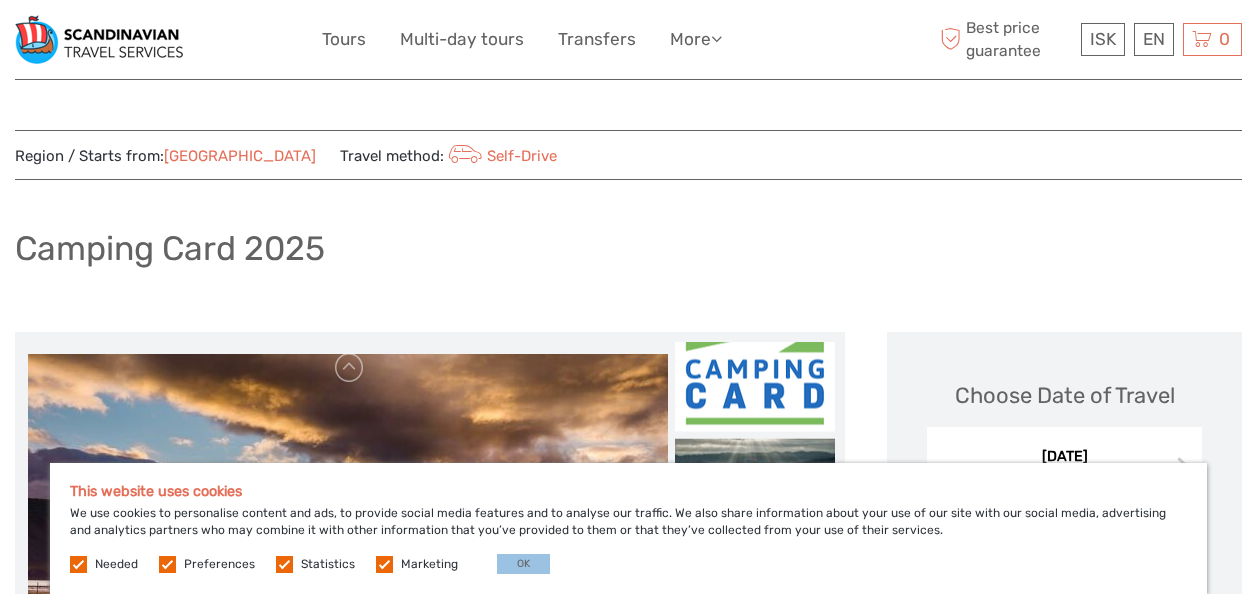 scroll, scrollTop: 0, scrollLeft: 0, axis: both 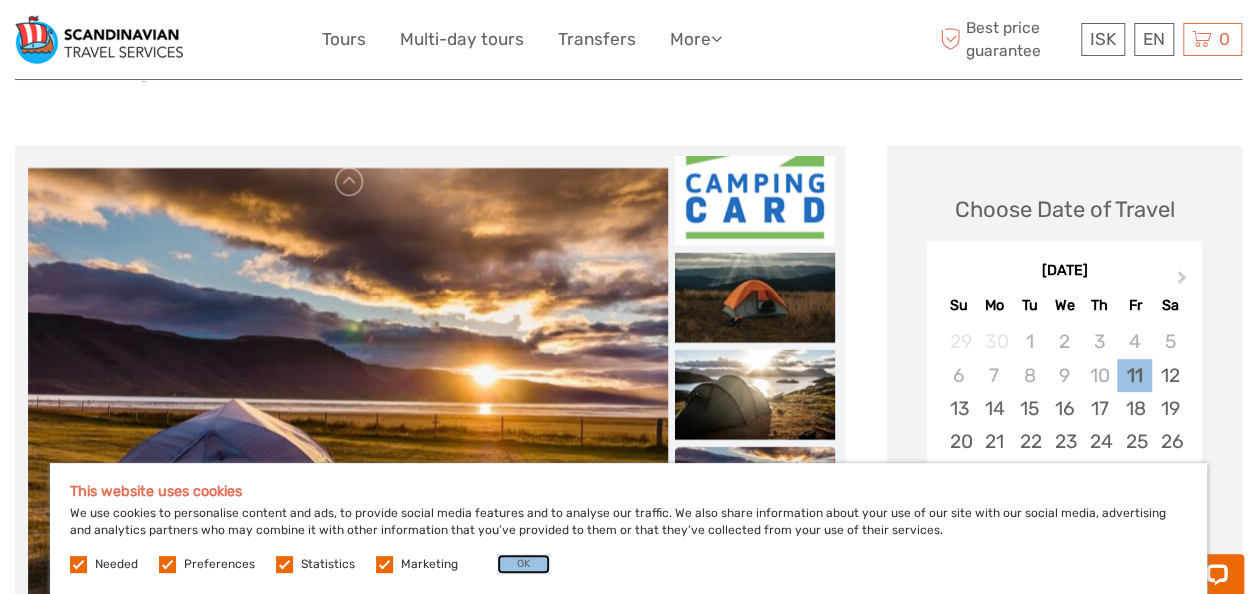 click on "OK" at bounding box center (523, 564) 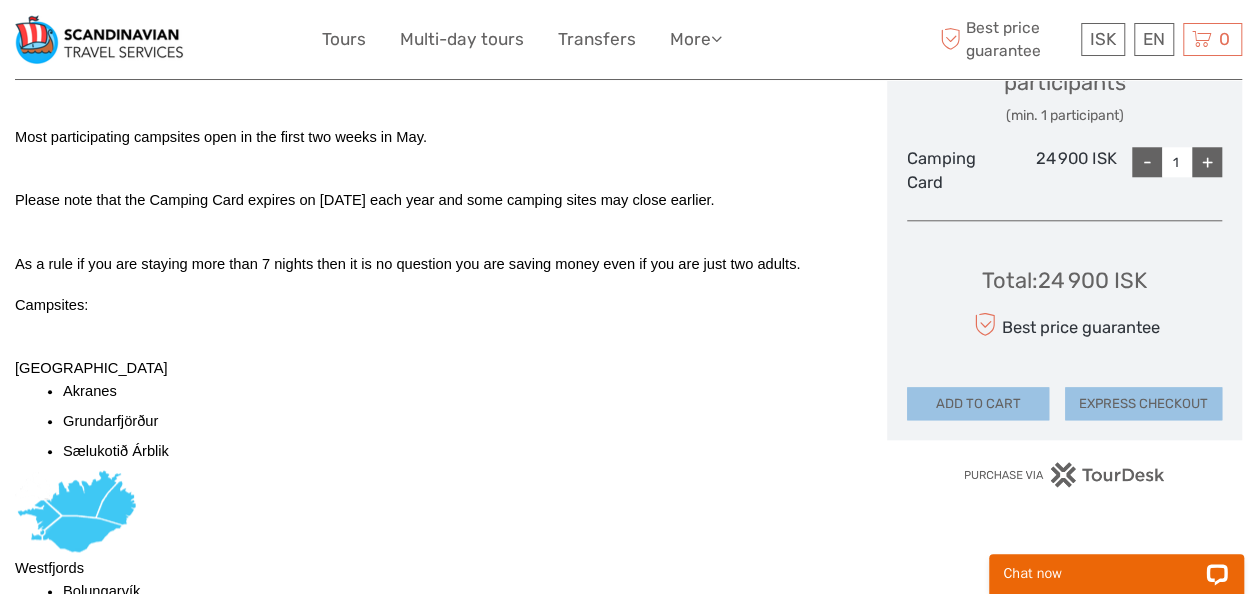 scroll, scrollTop: 913, scrollLeft: 0, axis: vertical 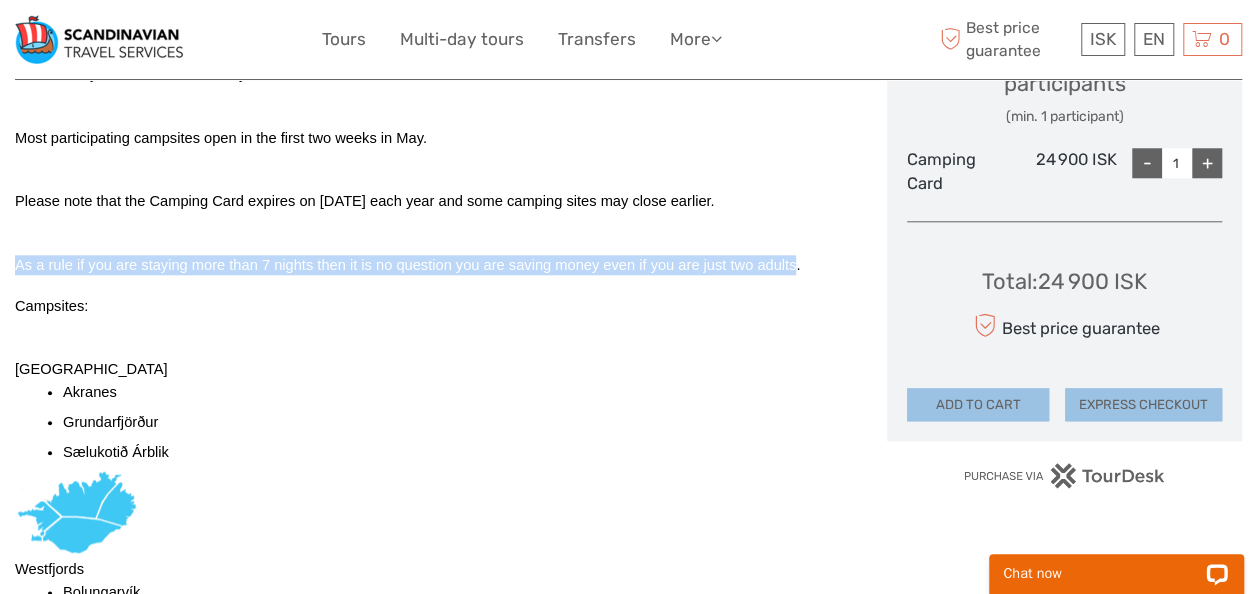 drag, startPoint x: 17, startPoint y: 262, endPoint x: 796, endPoint y: 260, distance: 779.00256 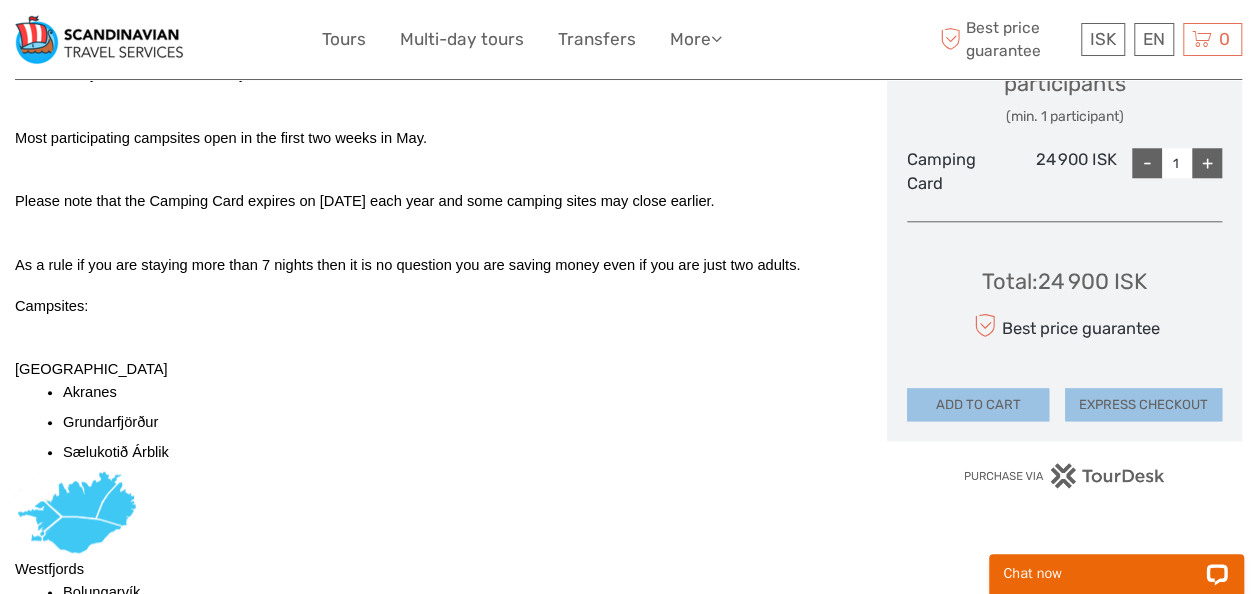click on "[GEOGRAPHIC_DATA]" at bounding box center [430, 369] 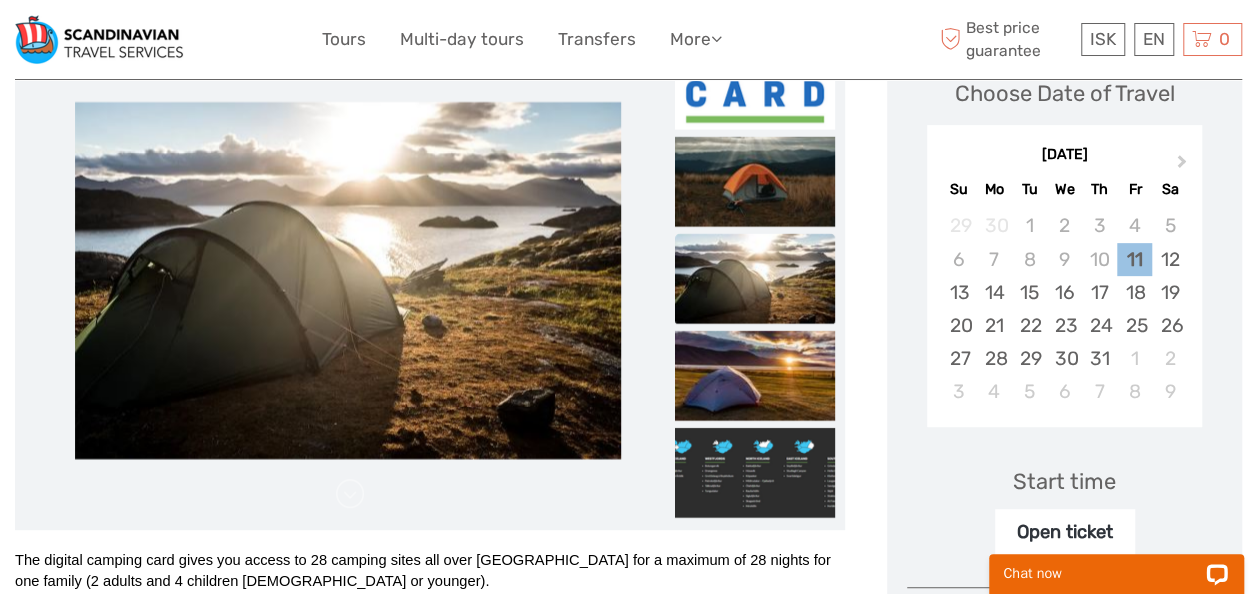 scroll, scrollTop: 306, scrollLeft: 0, axis: vertical 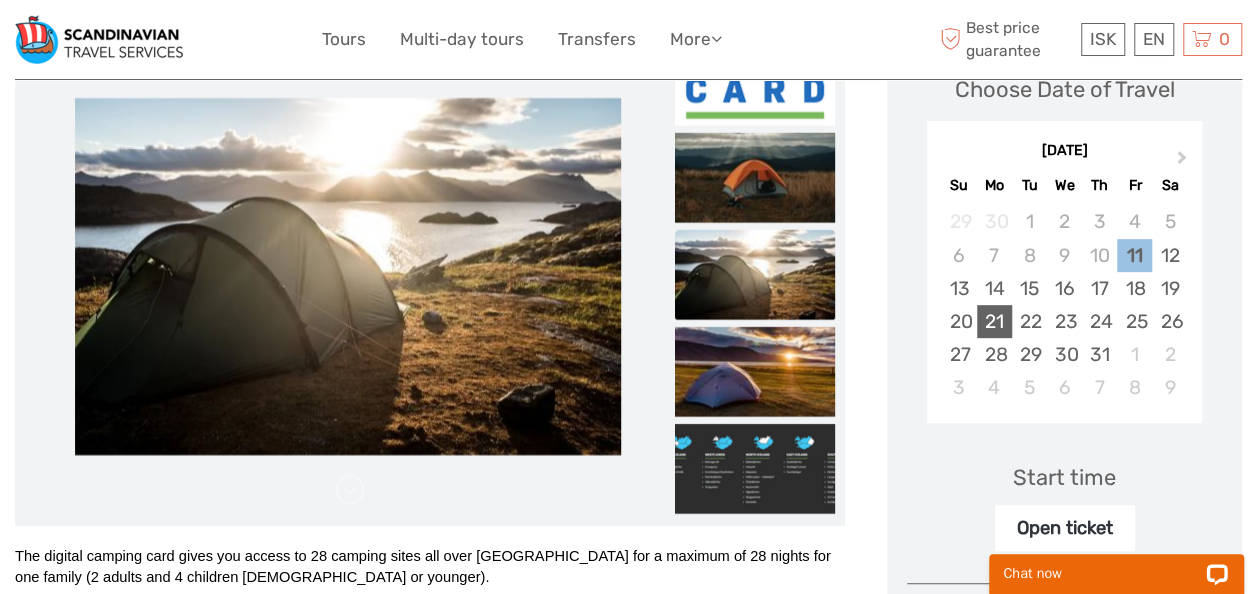 click on "21" at bounding box center (994, 321) 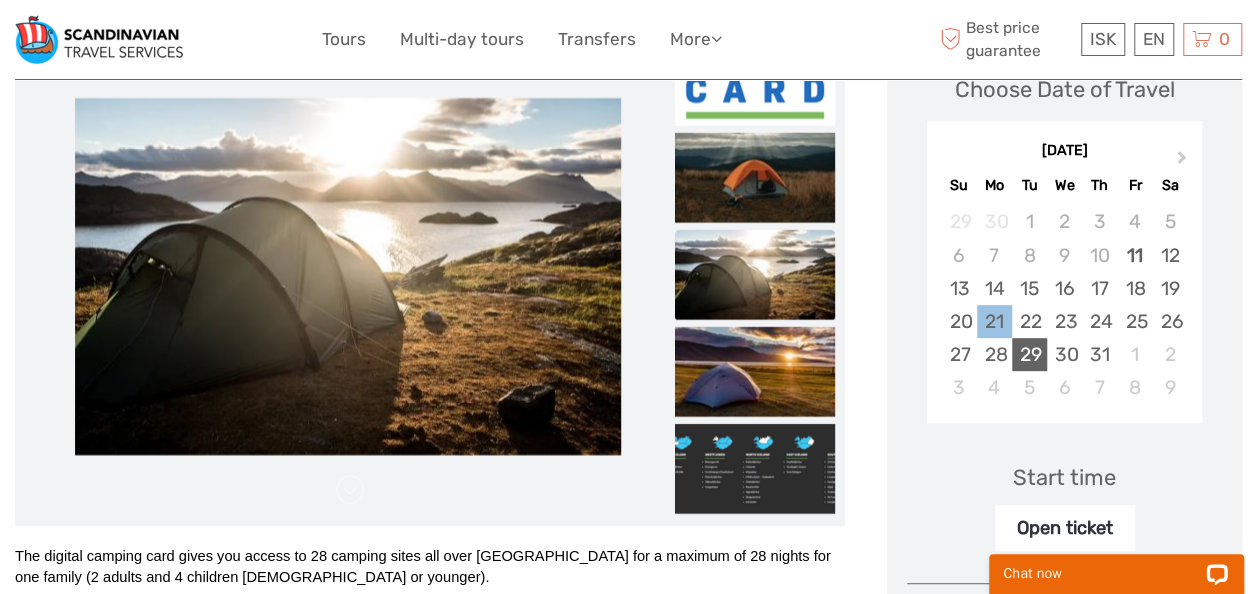 click on "29" at bounding box center [1029, 354] 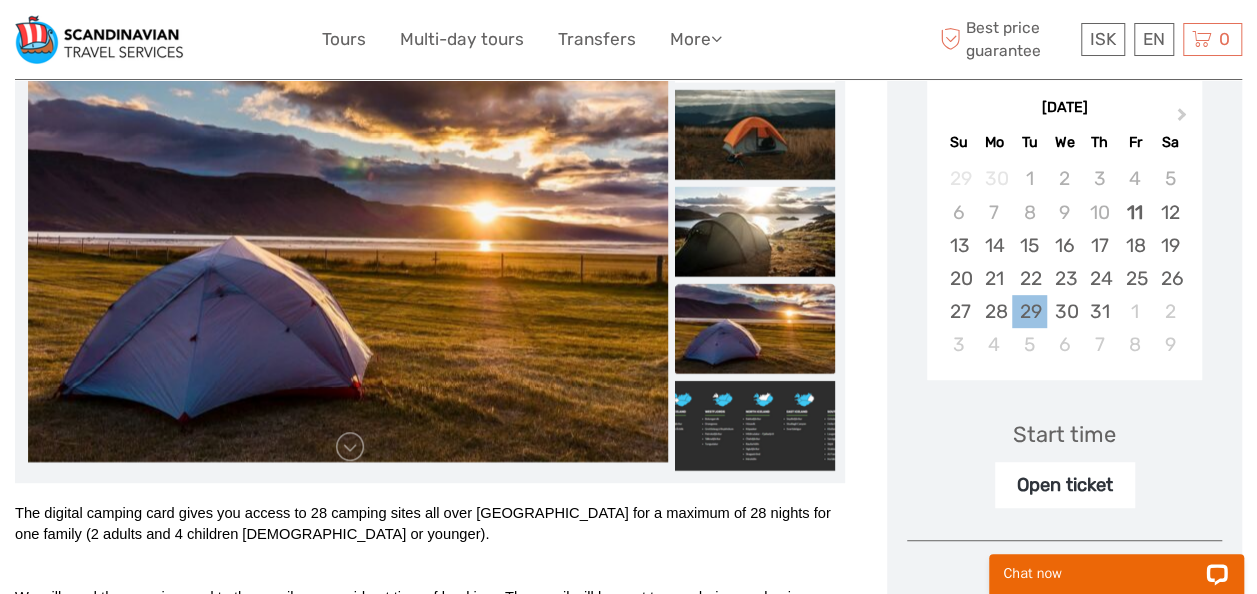 scroll, scrollTop: 350, scrollLeft: 0, axis: vertical 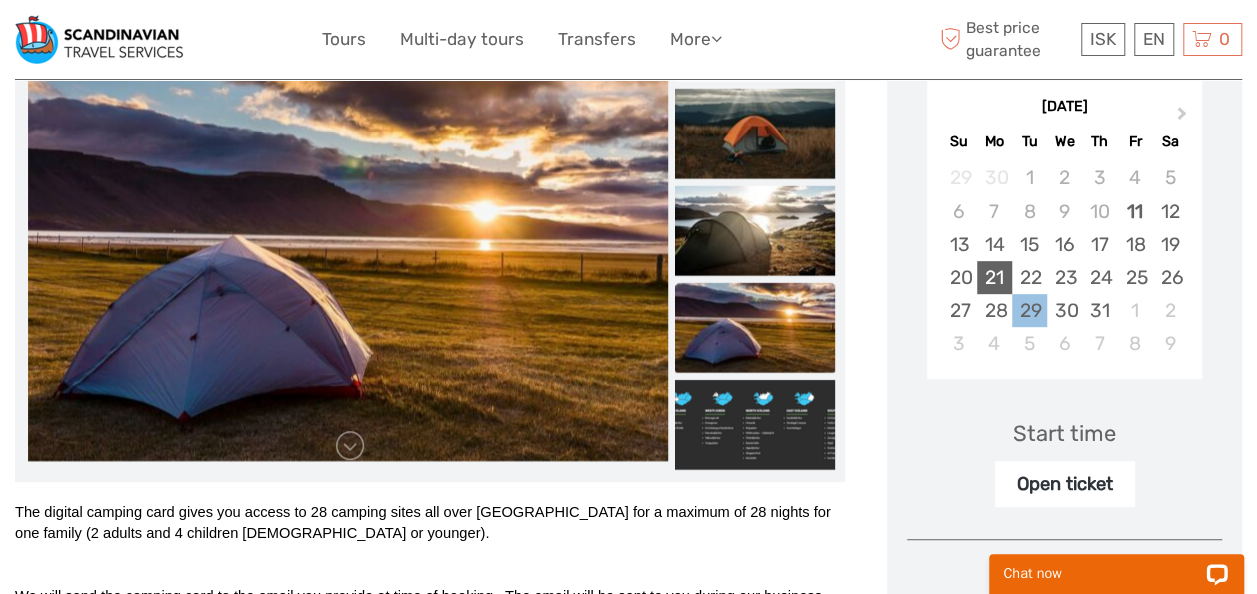 click on "21" at bounding box center [994, 277] 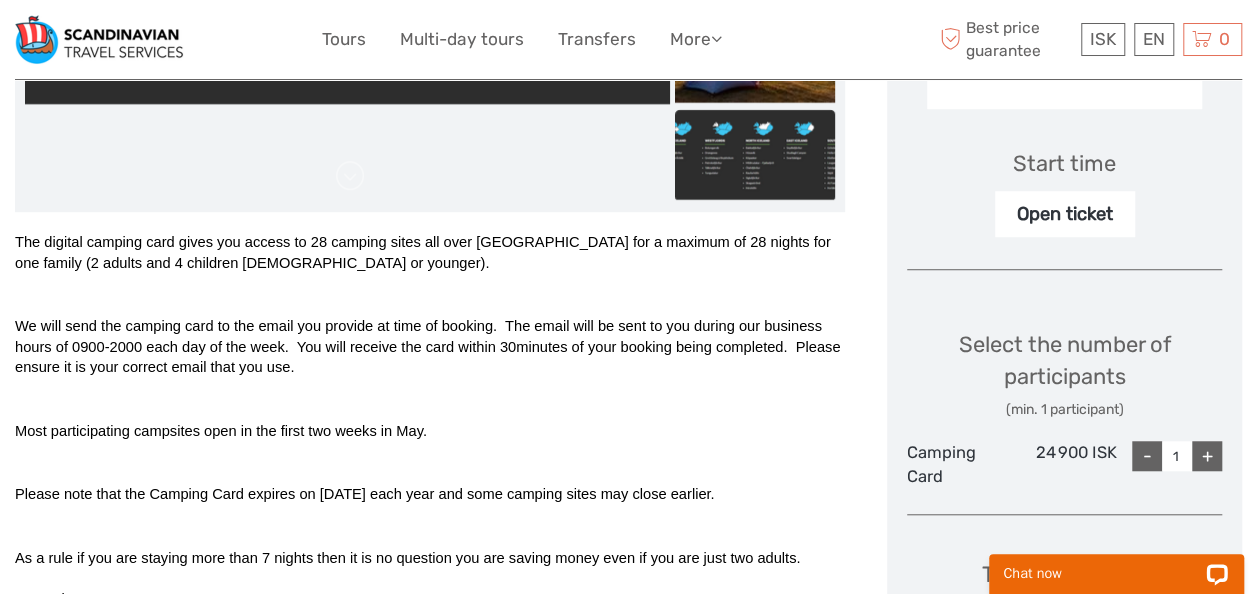scroll, scrollTop: 623, scrollLeft: 0, axis: vertical 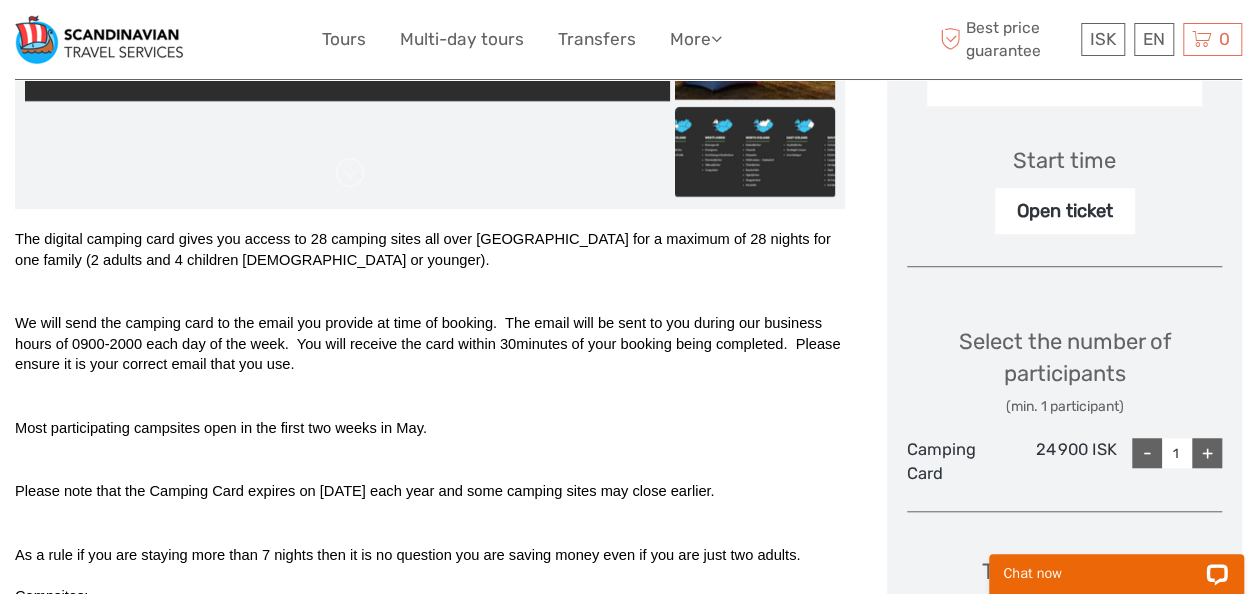 click on "+" at bounding box center [1207, 453] 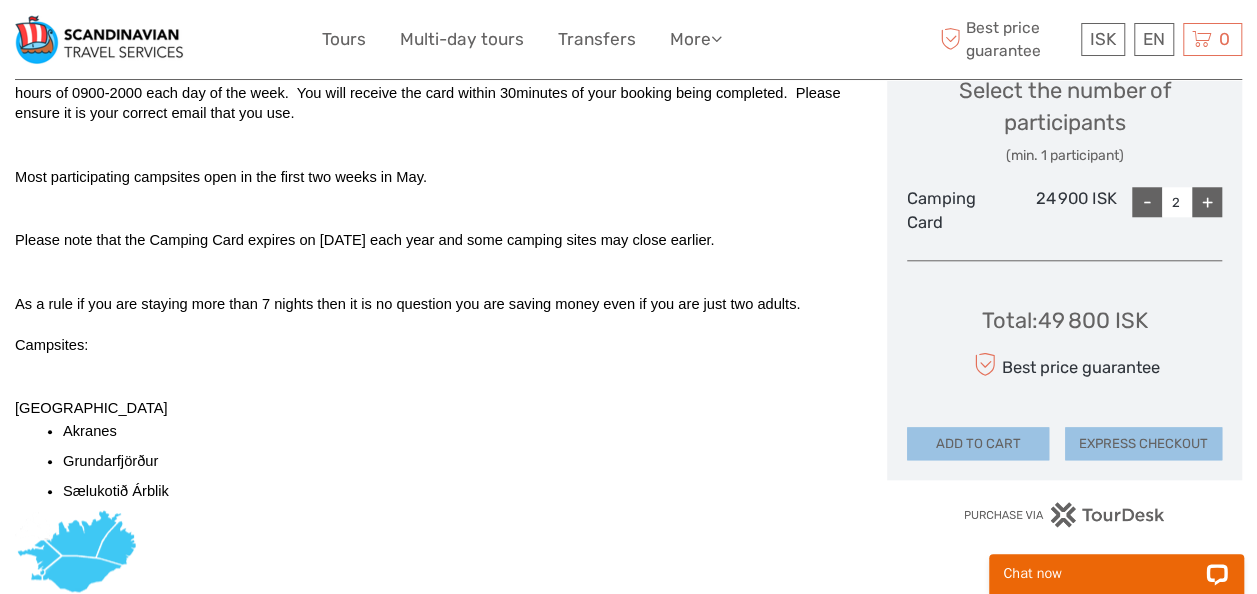 scroll, scrollTop: 873, scrollLeft: 0, axis: vertical 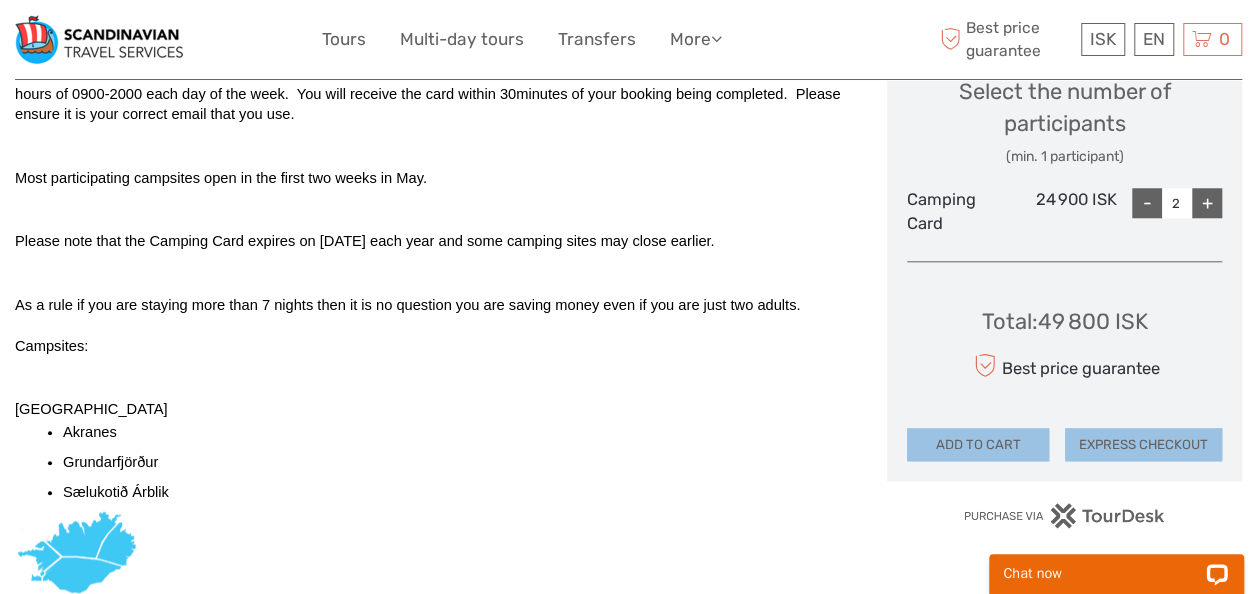 click on "ADD TO CART" at bounding box center (978, 445) 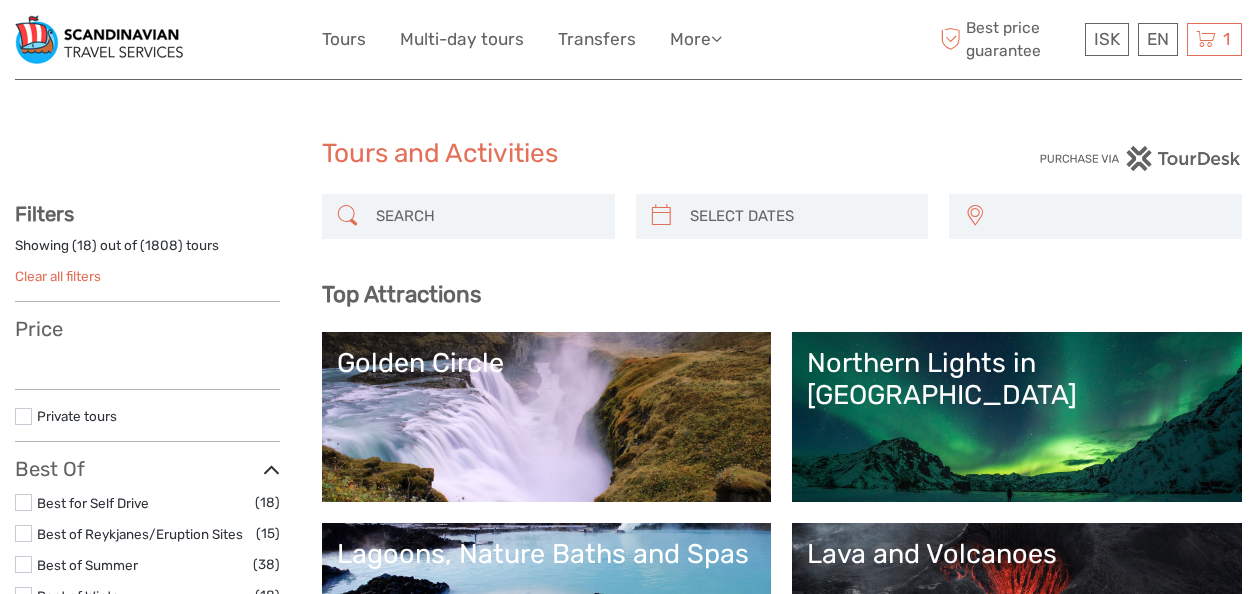 select 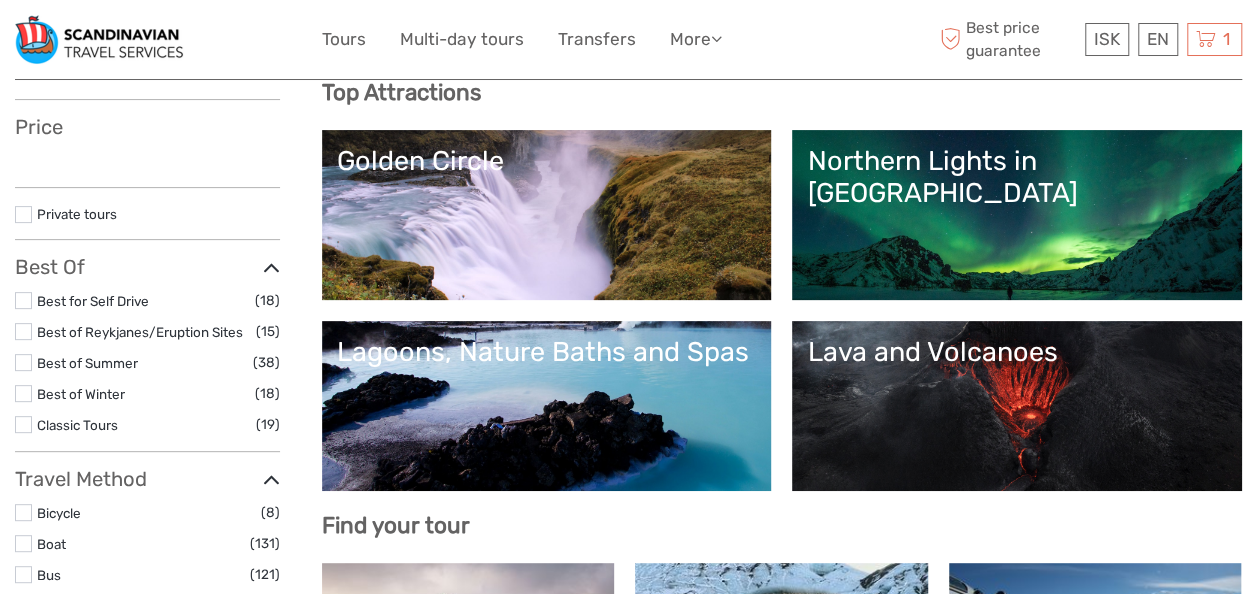 select 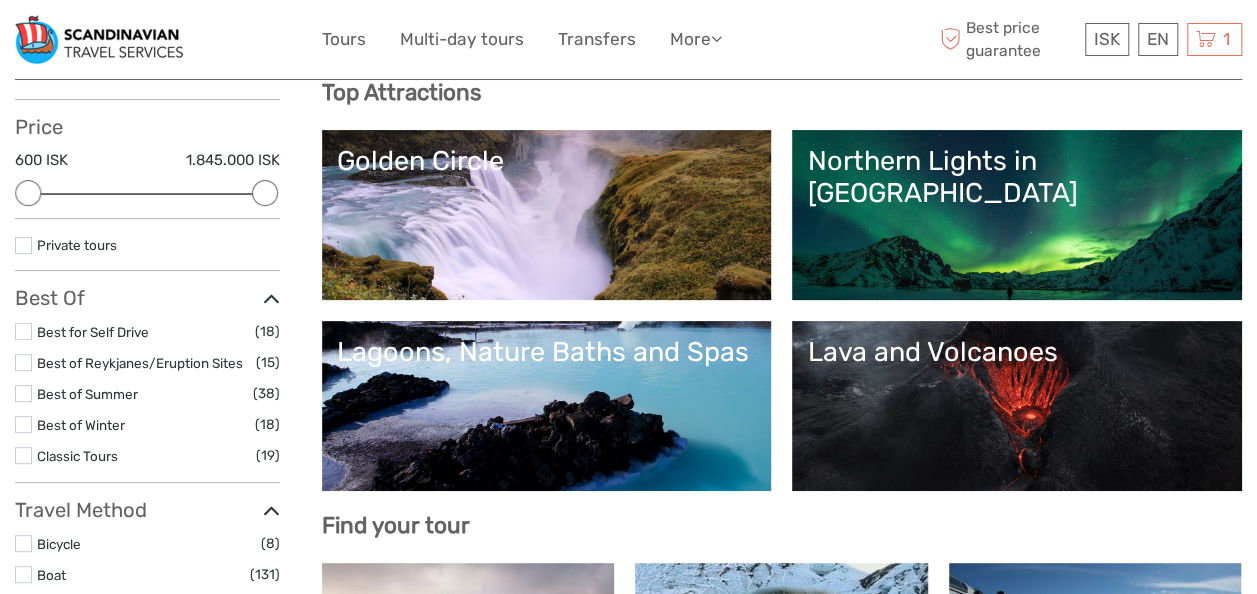 scroll, scrollTop: 0, scrollLeft: 0, axis: both 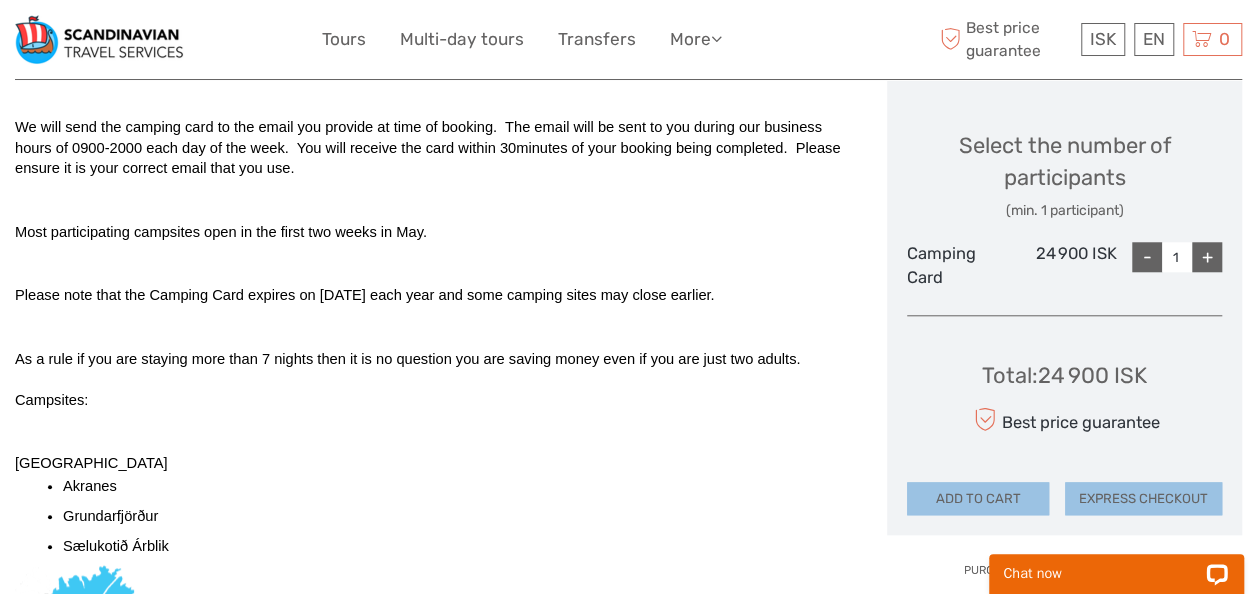 click on "+" at bounding box center (1207, 257) 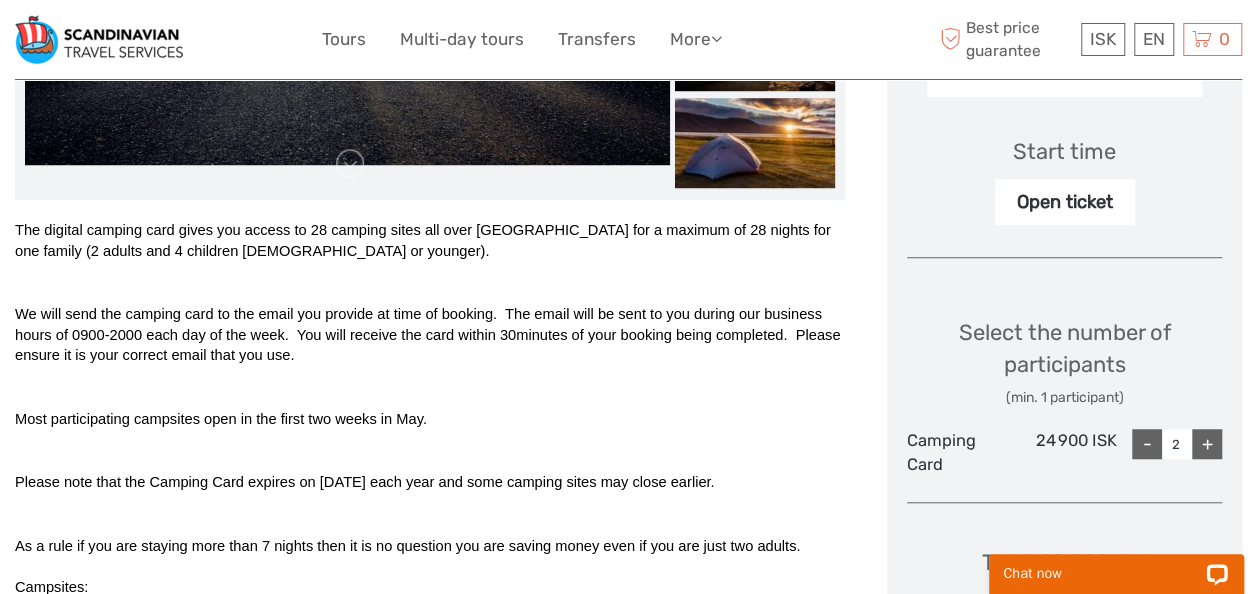scroll, scrollTop: 689, scrollLeft: 0, axis: vertical 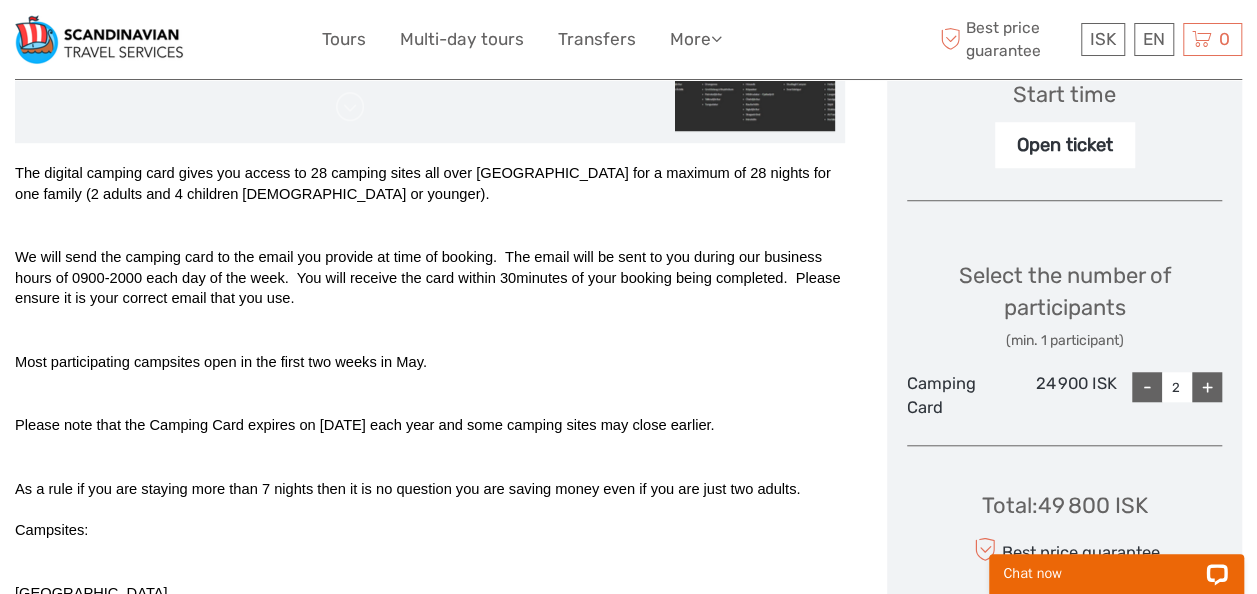 click on "-" at bounding box center [1147, 387] 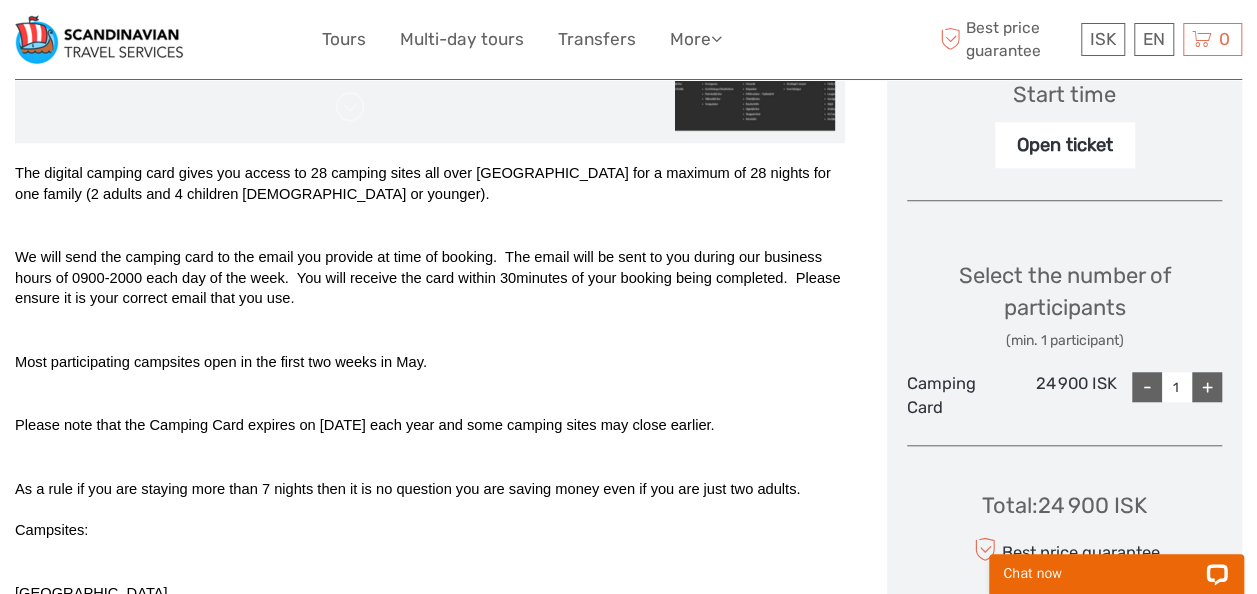 click on "+" at bounding box center [1207, 387] 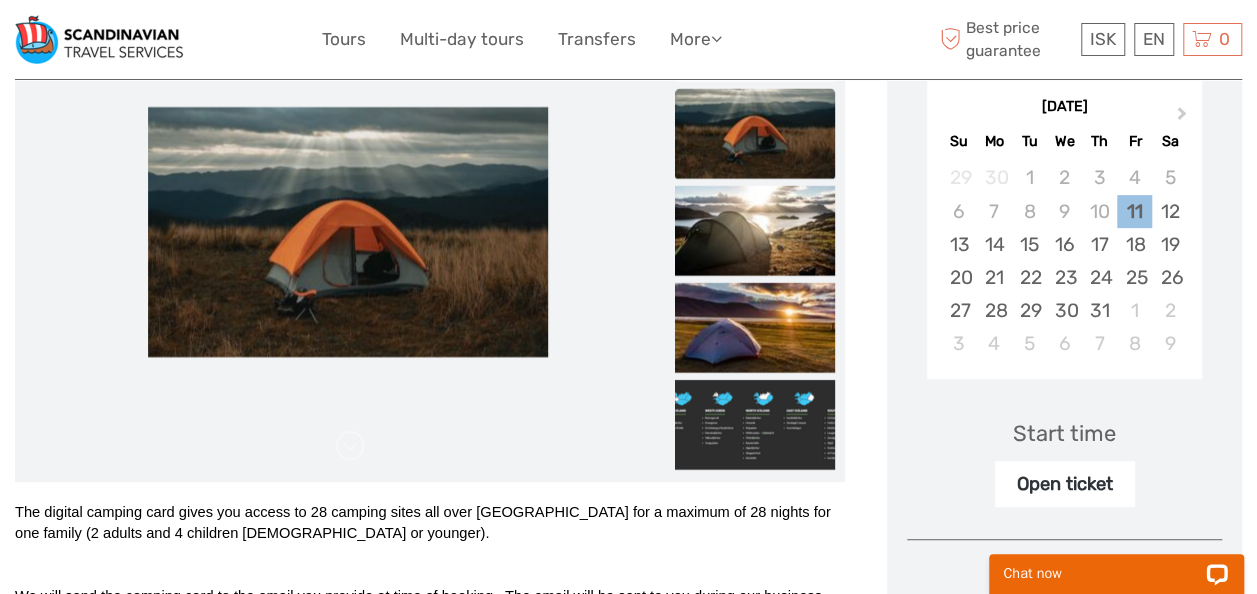 scroll, scrollTop: 348, scrollLeft: 0, axis: vertical 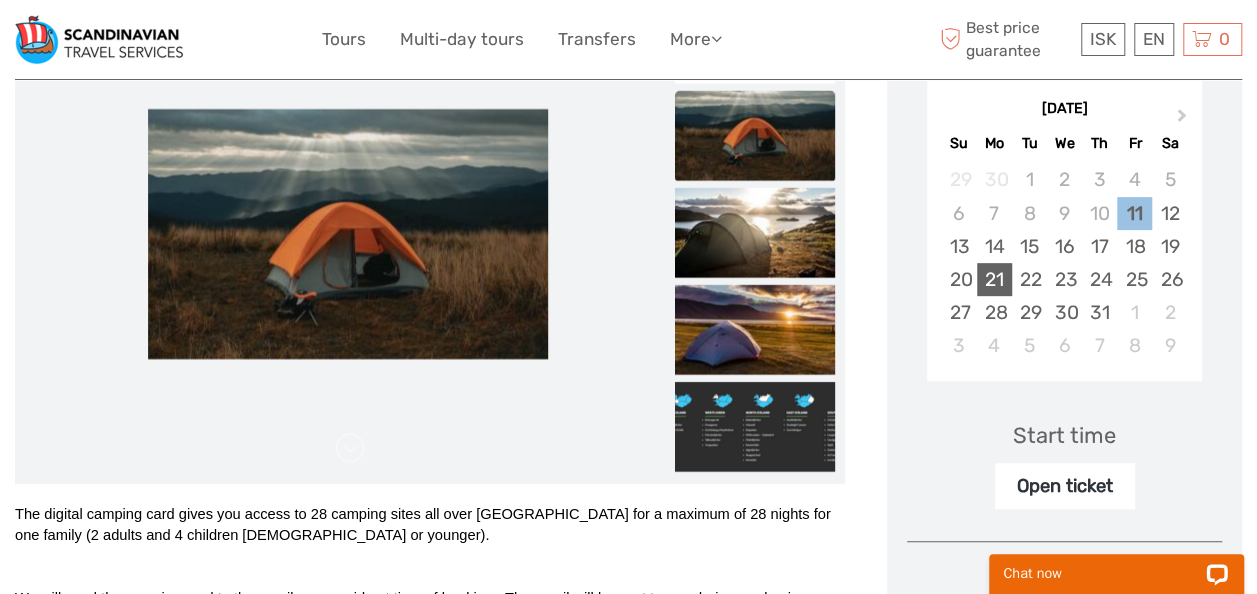 click on "21" at bounding box center [994, 279] 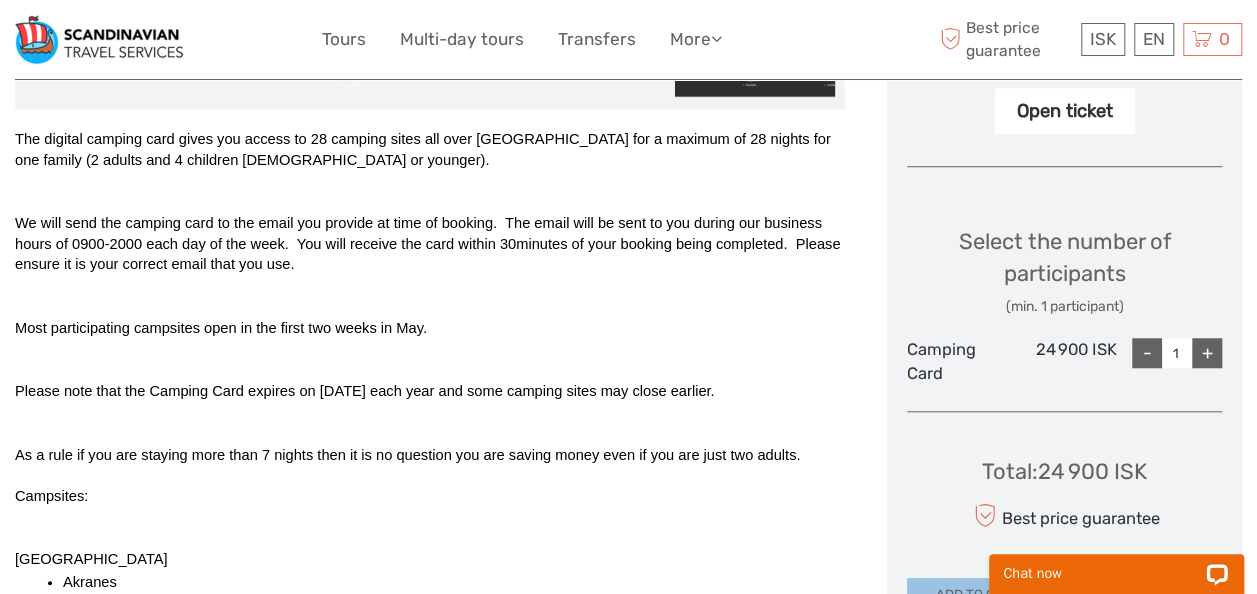 scroll, scrollTop: 725, scrollLeft: 0, axis: vertical 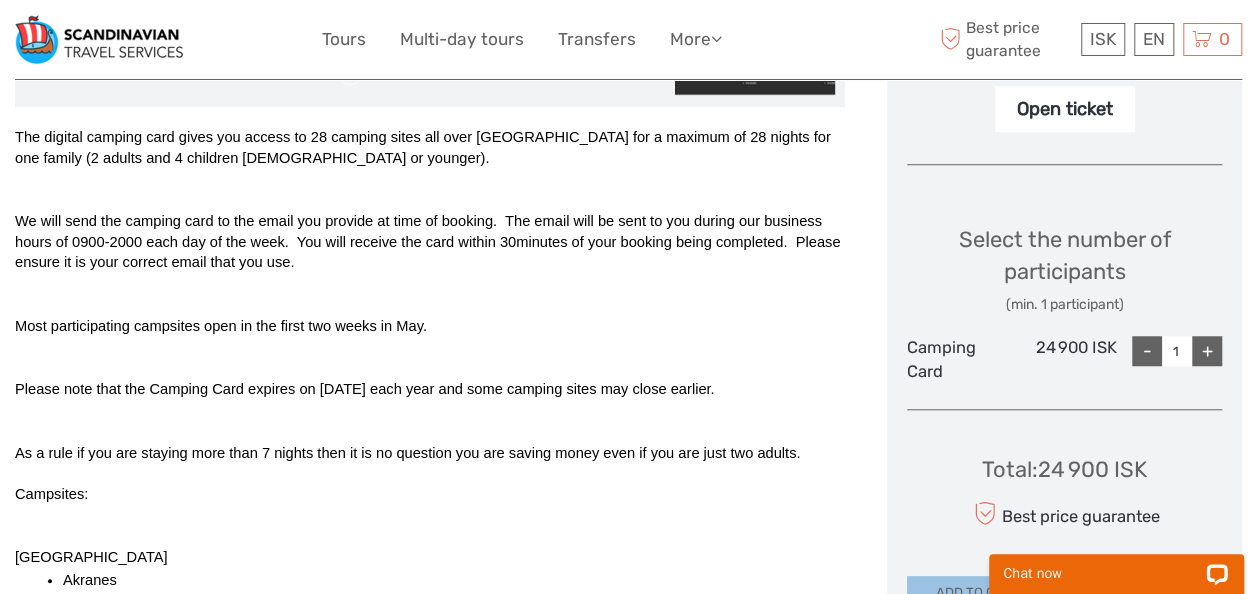 click on "+" at bounding box center (1207, 351) 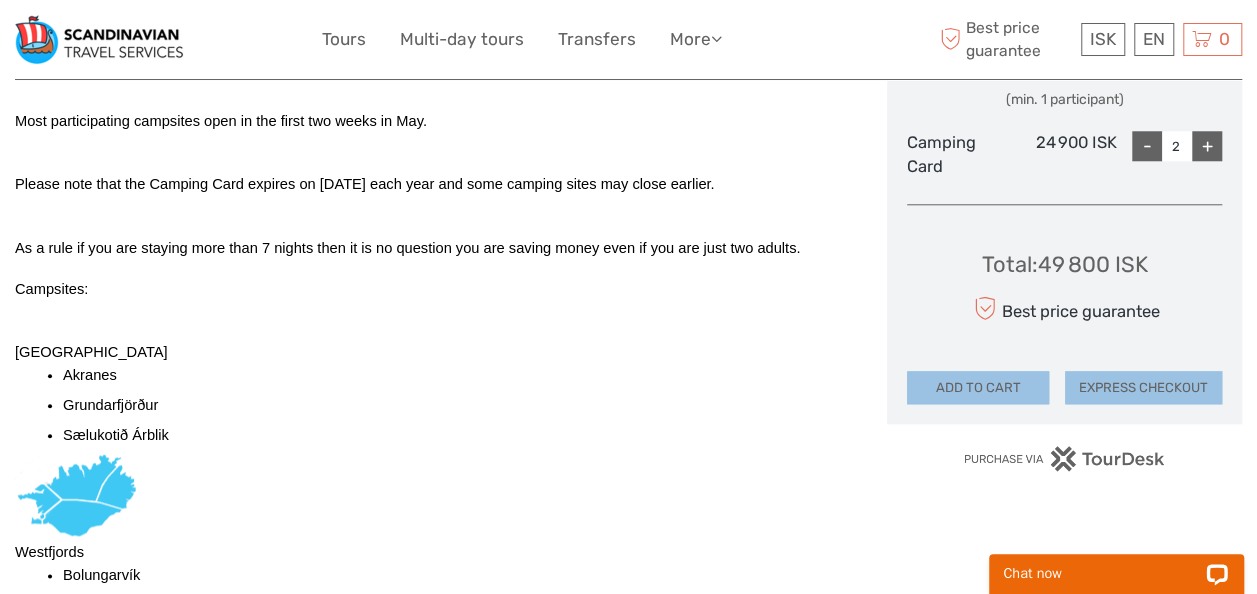 scroll, scrollTop: 969, scrollLeft: 0, axis: vertical 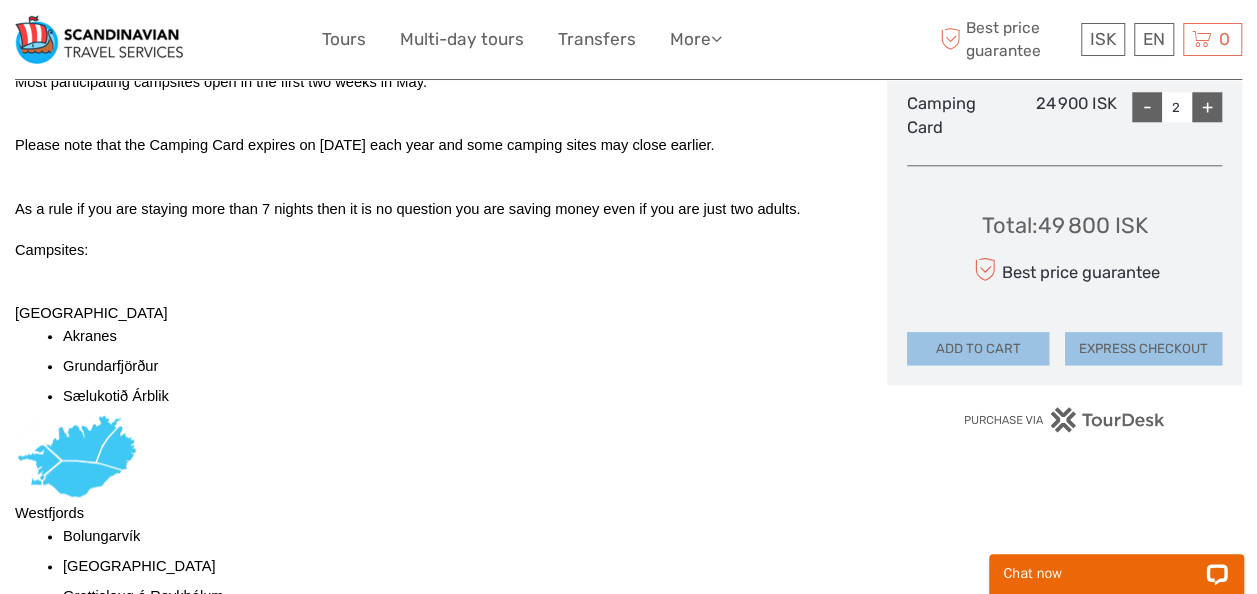click on "EXPRESS CHECKOUT" at bounding box center (1143, 349) 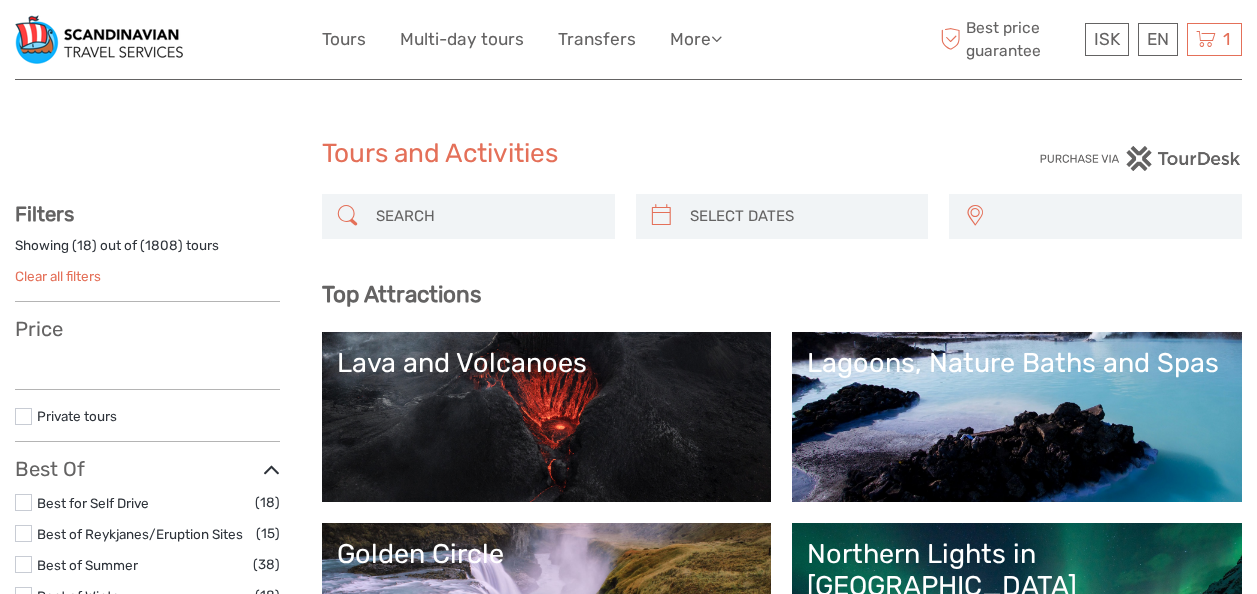 select 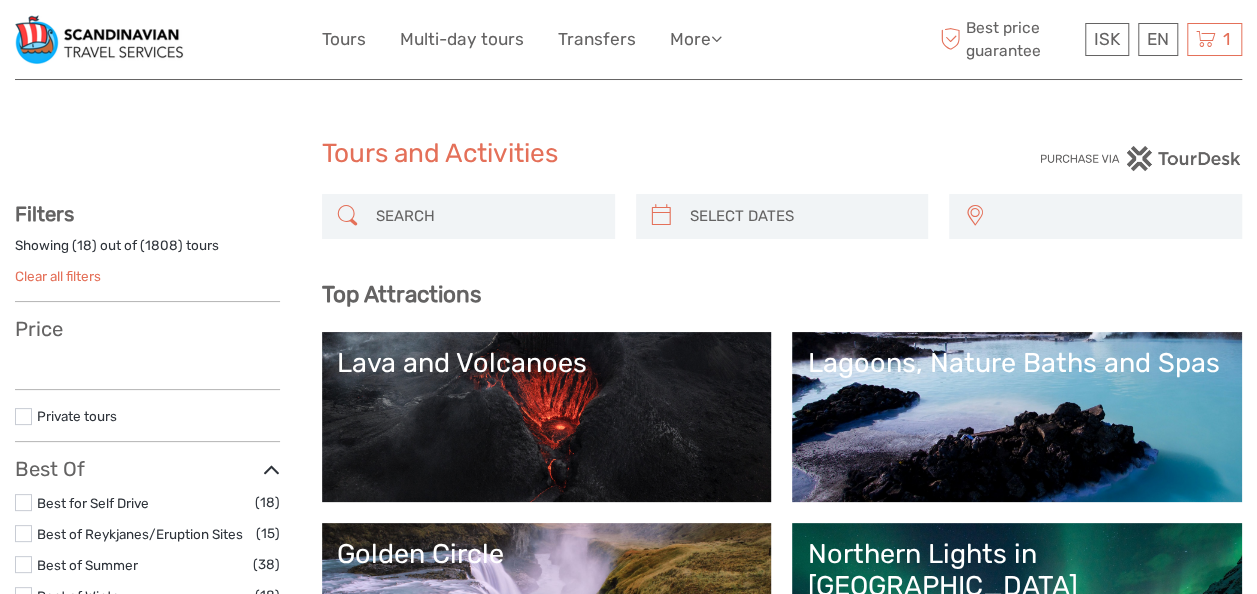 select 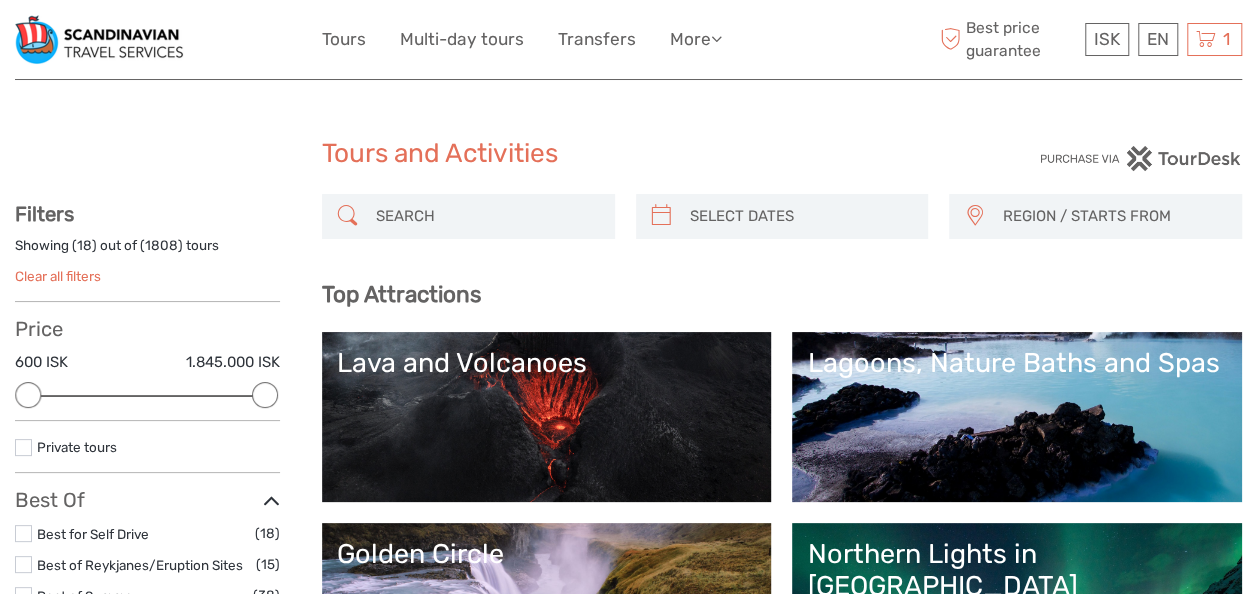 scroll, scrollTop: 0, scrollLeft: 0, axis: both 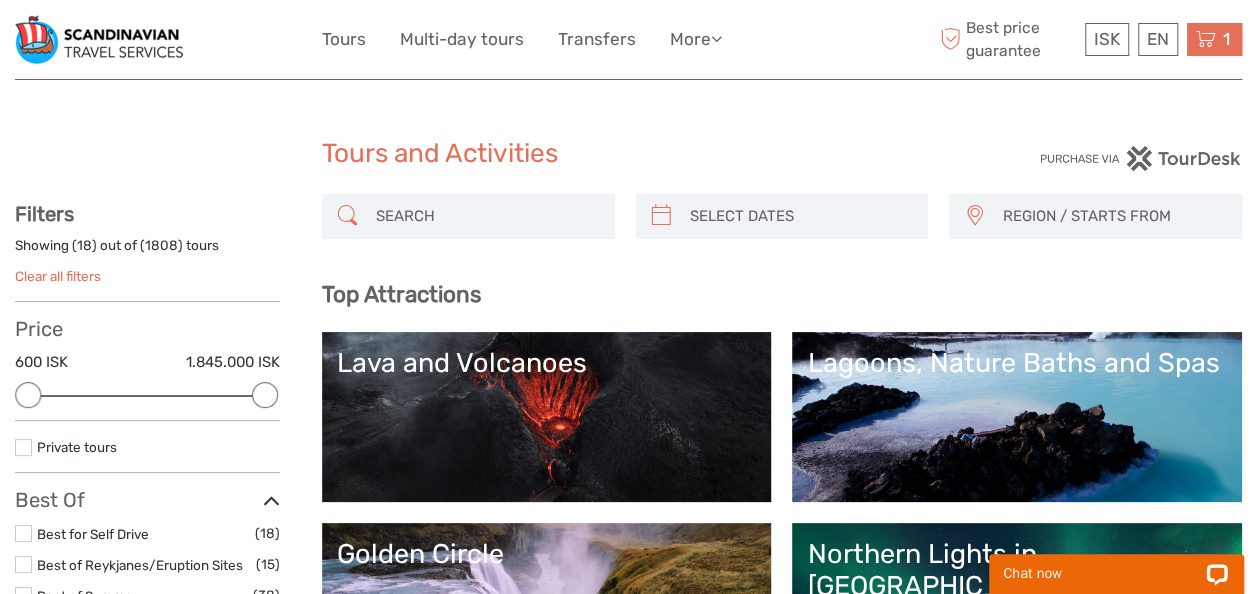 click on "1" at bounding box center (1226, 39) 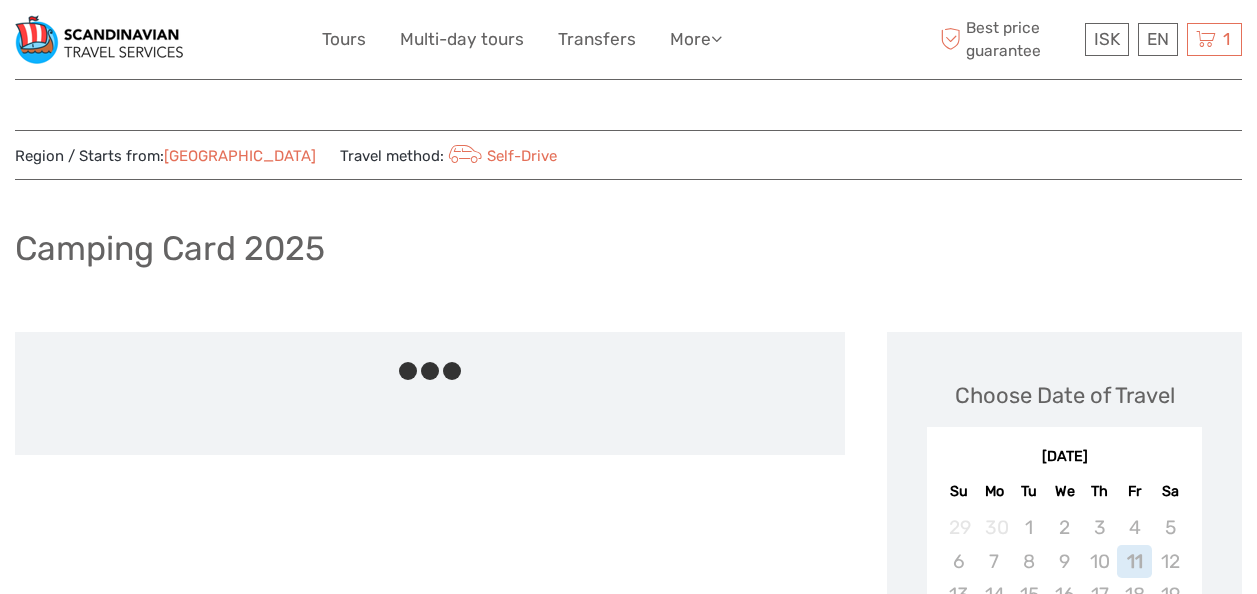 scroll, scrollTop: 0, scrollLeft: 0, axis: both 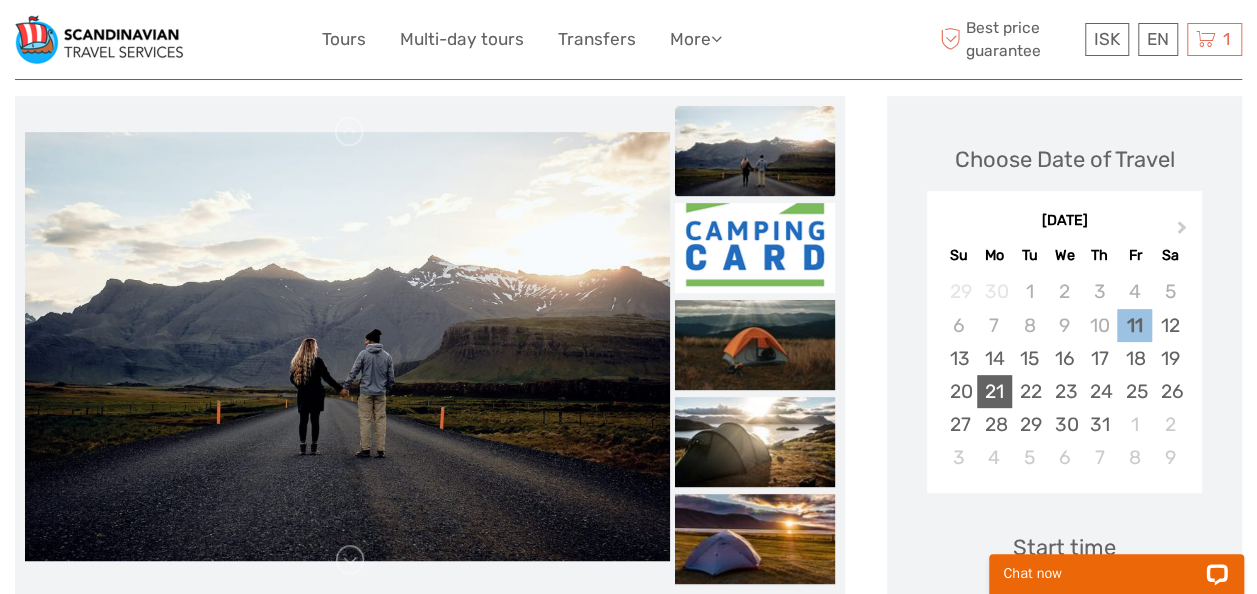 click on "21" at bounding box center (994, 391) 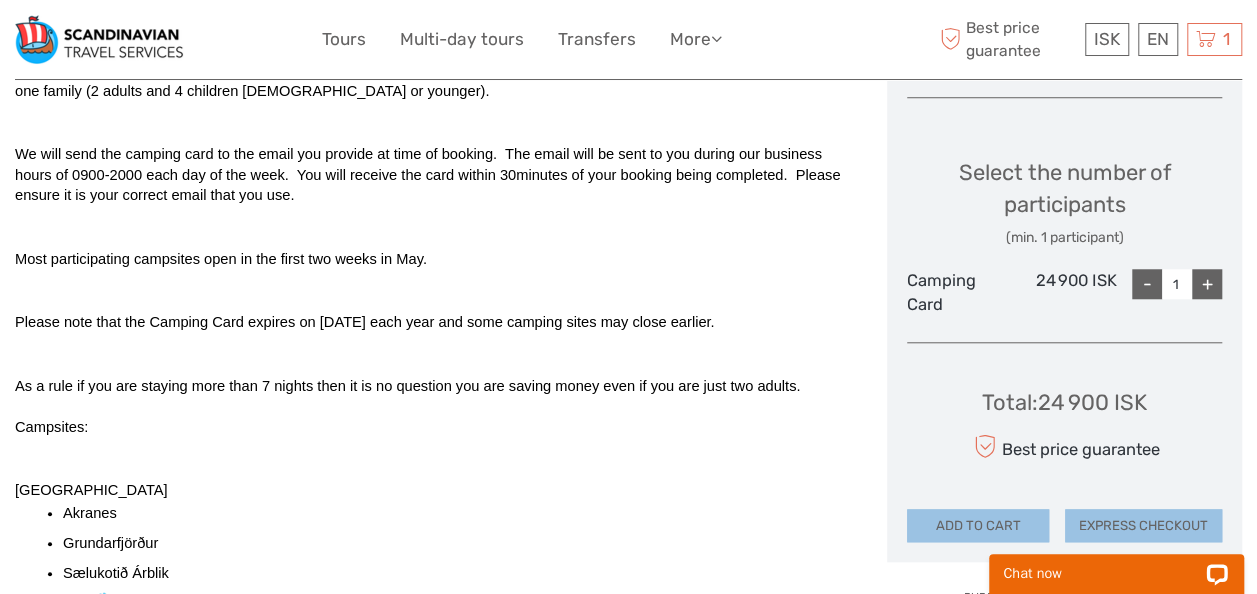 scroll, scrollTop: 806, scrollLeft: 0, axis: vertical 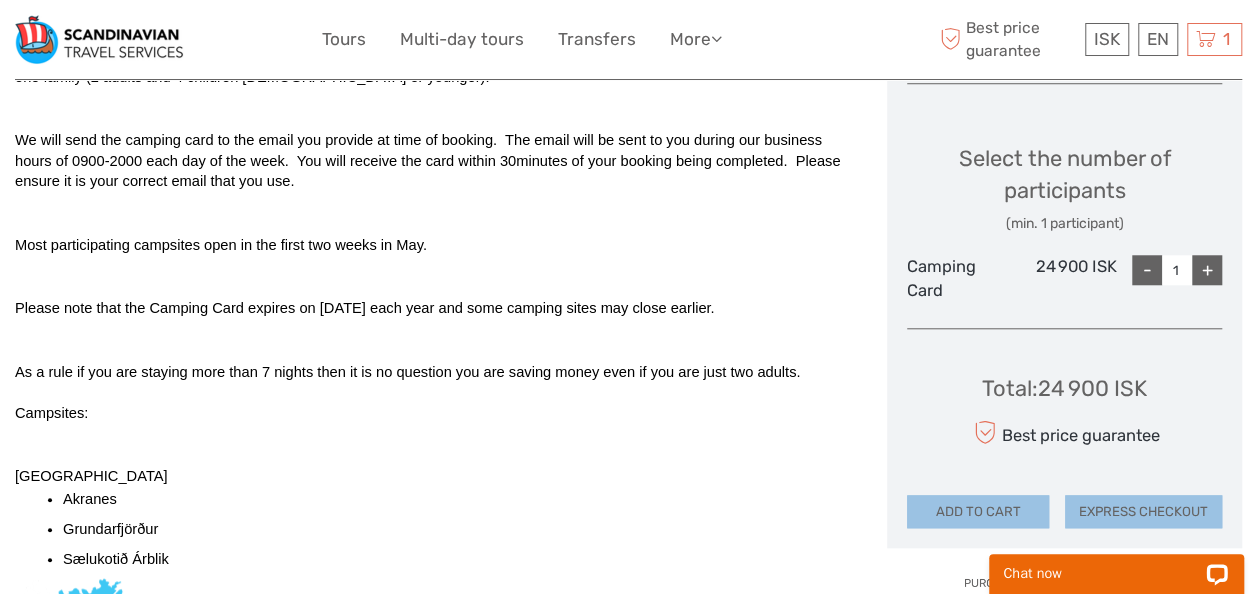 click on "EXPRESS CHECKOUT" at bounding box center [1143, 512] 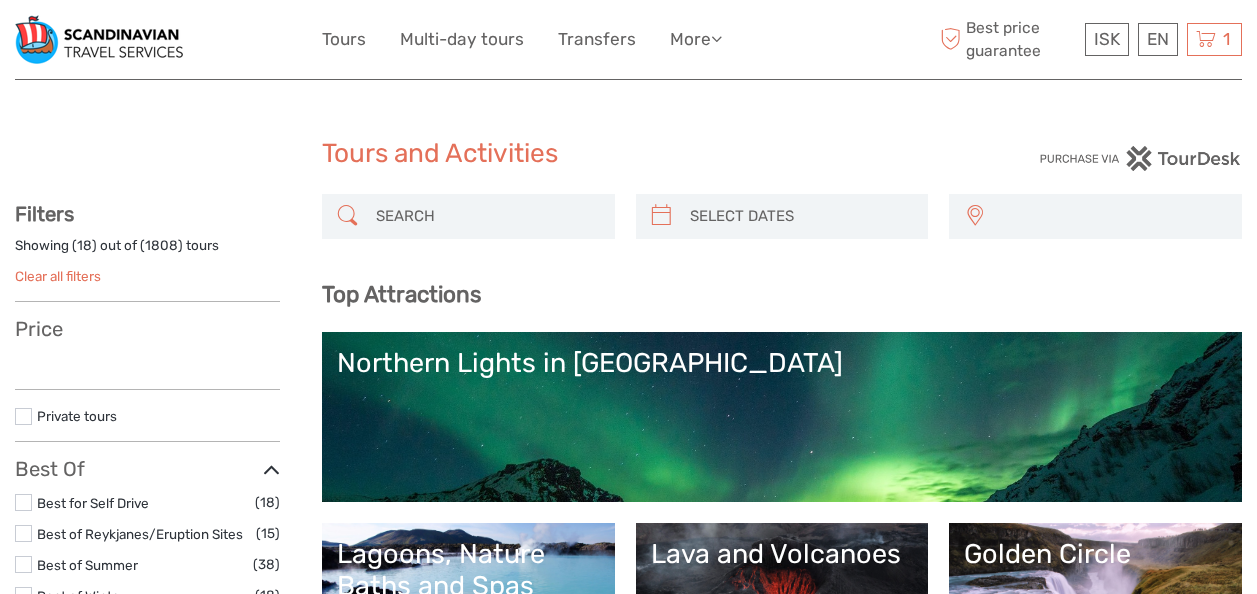 select 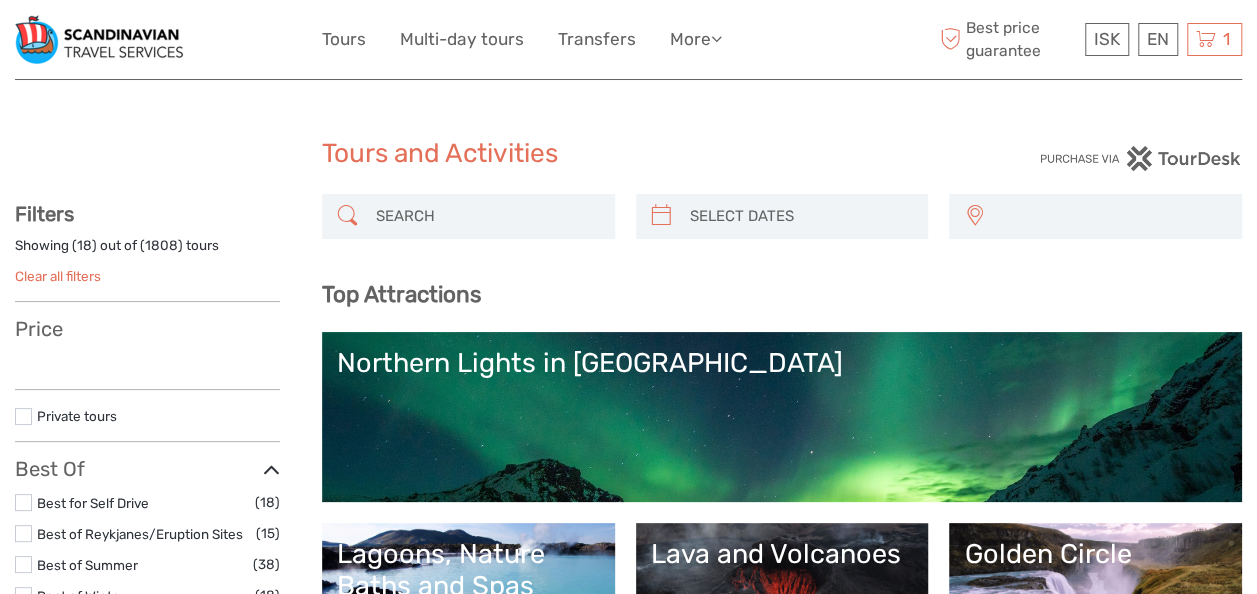 select 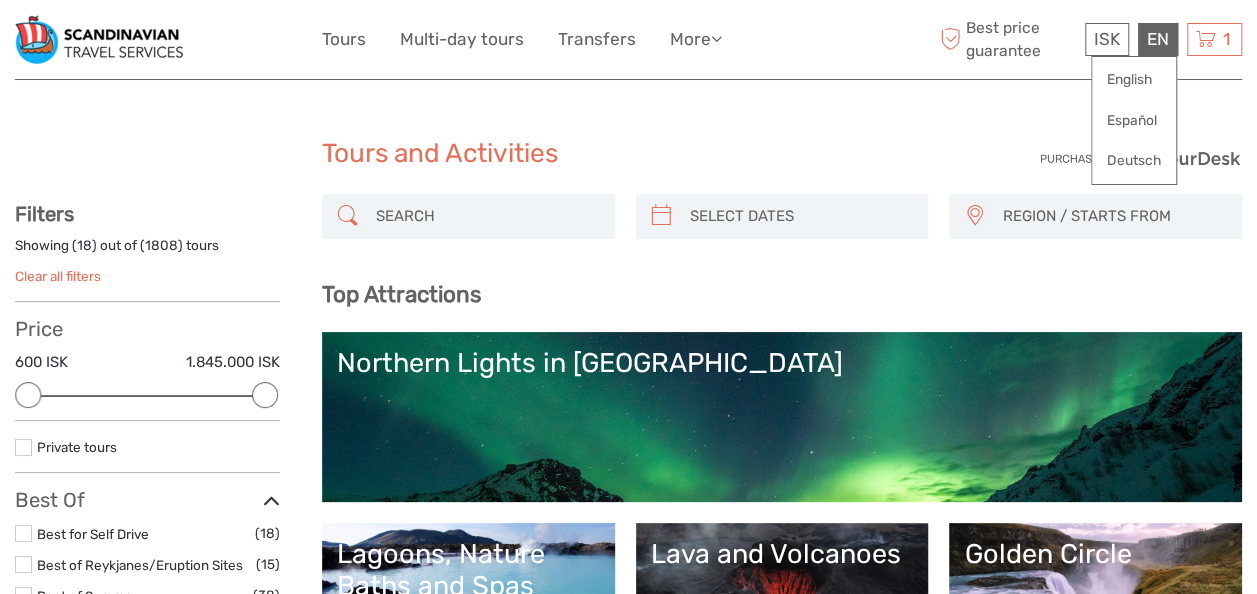 scroll, scrollTop: 0, scrollLeft: 0, axis: both 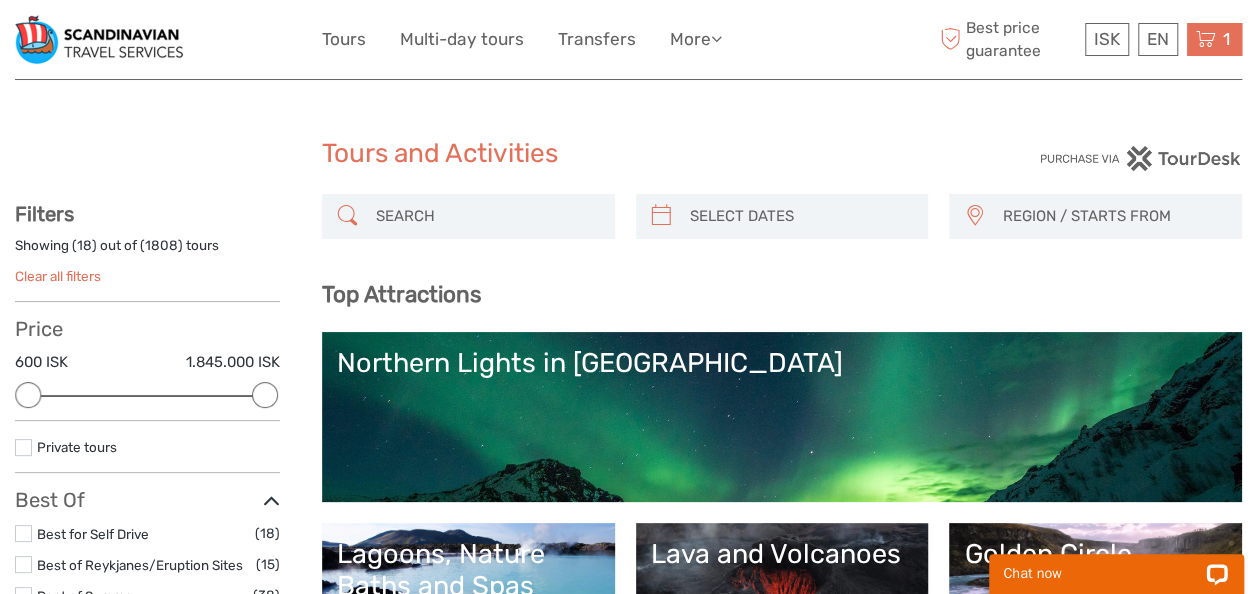 click at bounding box center [1206, 39] 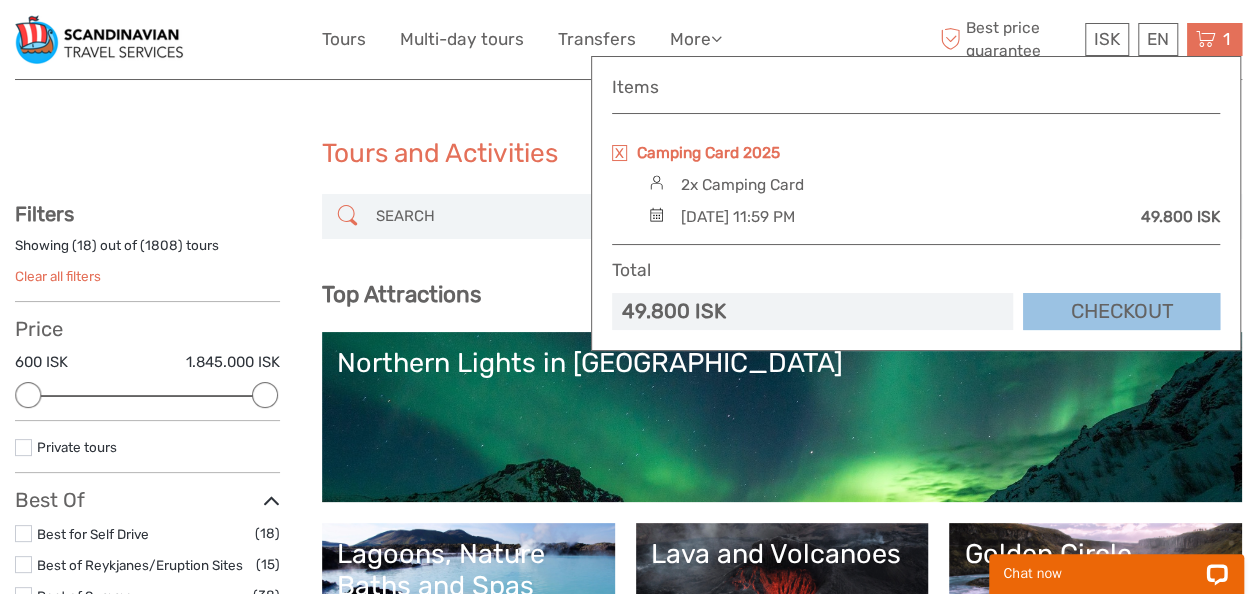click on "Camping Card 2025" at bounding box center (708, 153) 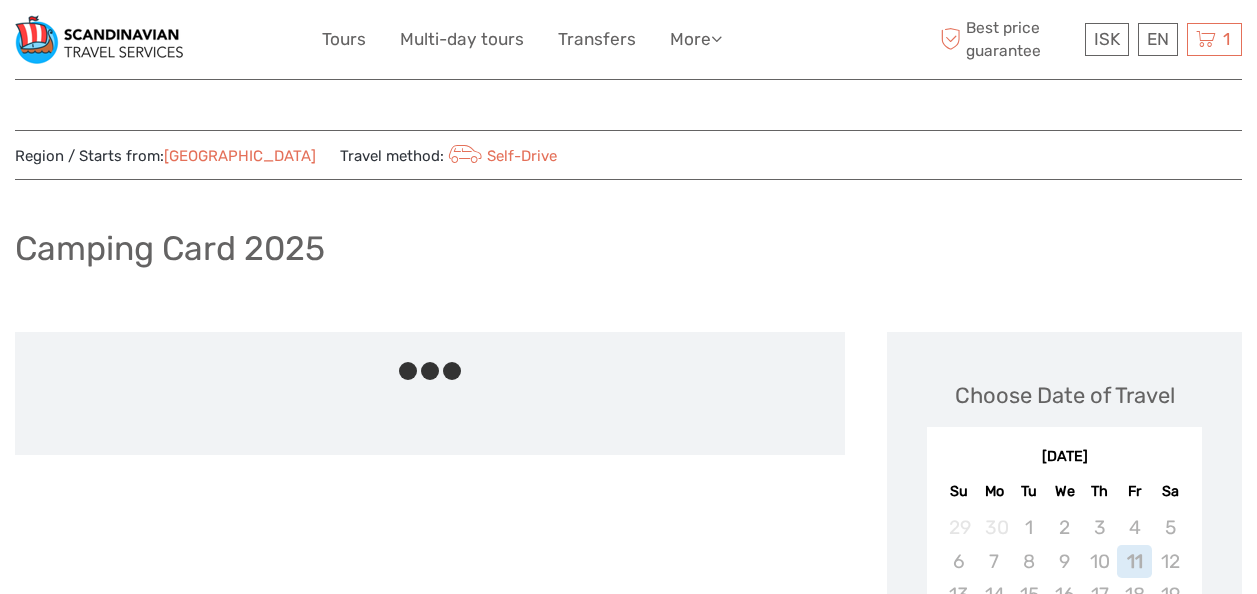 scroll, scrollTop: 0, scrollLeft: 0, axis: both 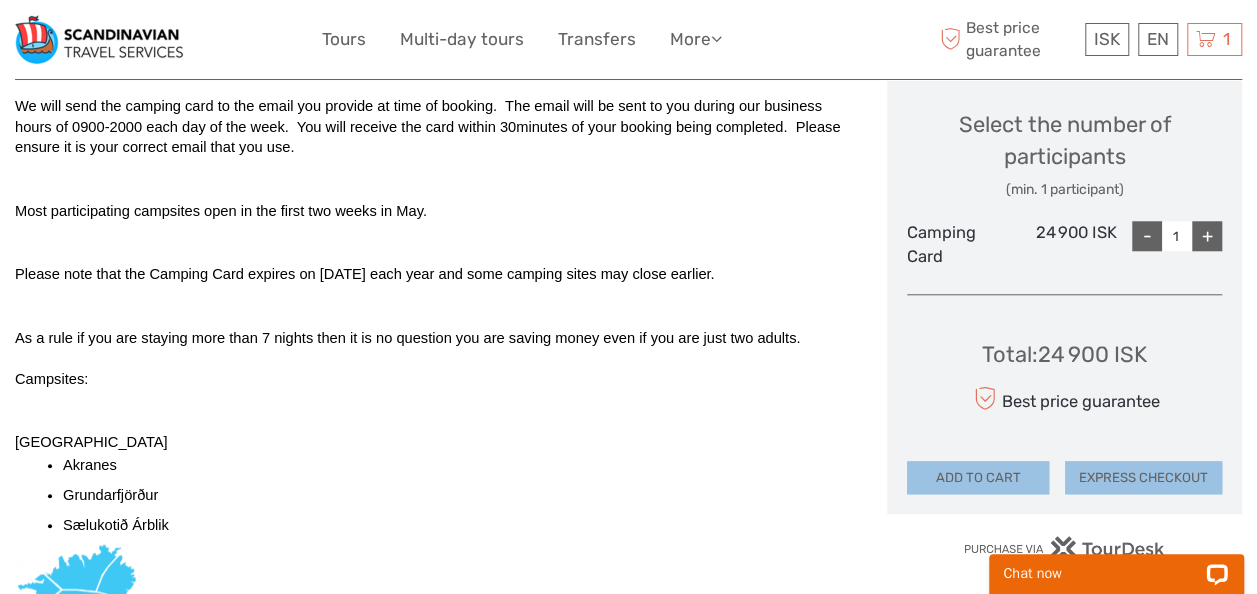 click on "-" at bounding box center [1147, 236] 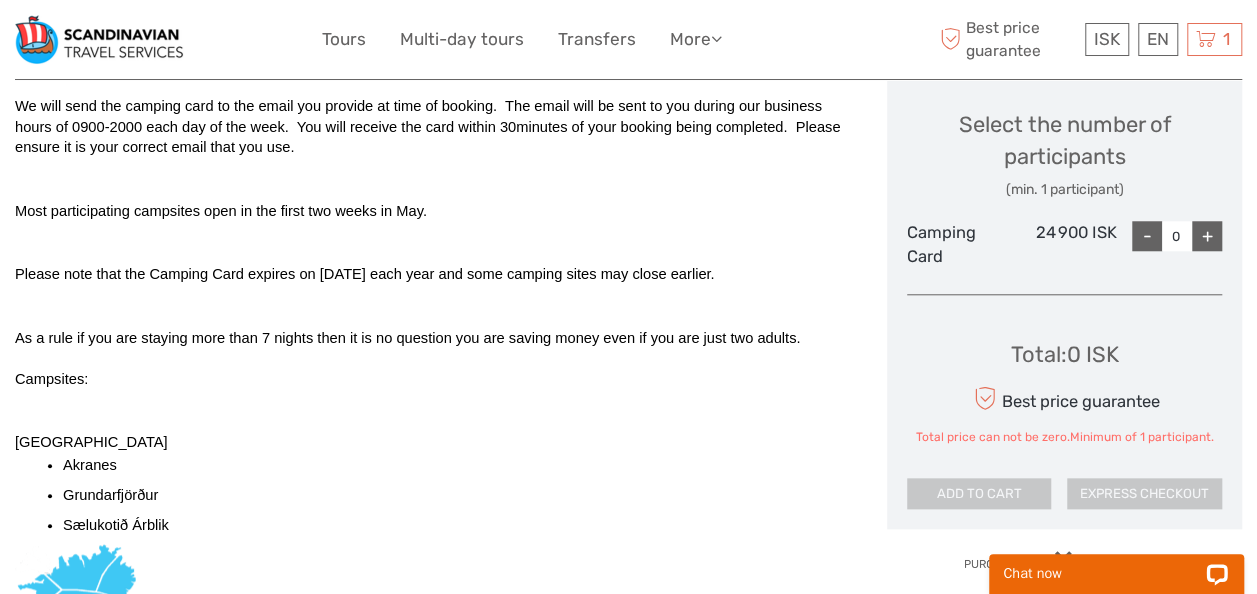click on "-" at bounding box center (1147, 236) 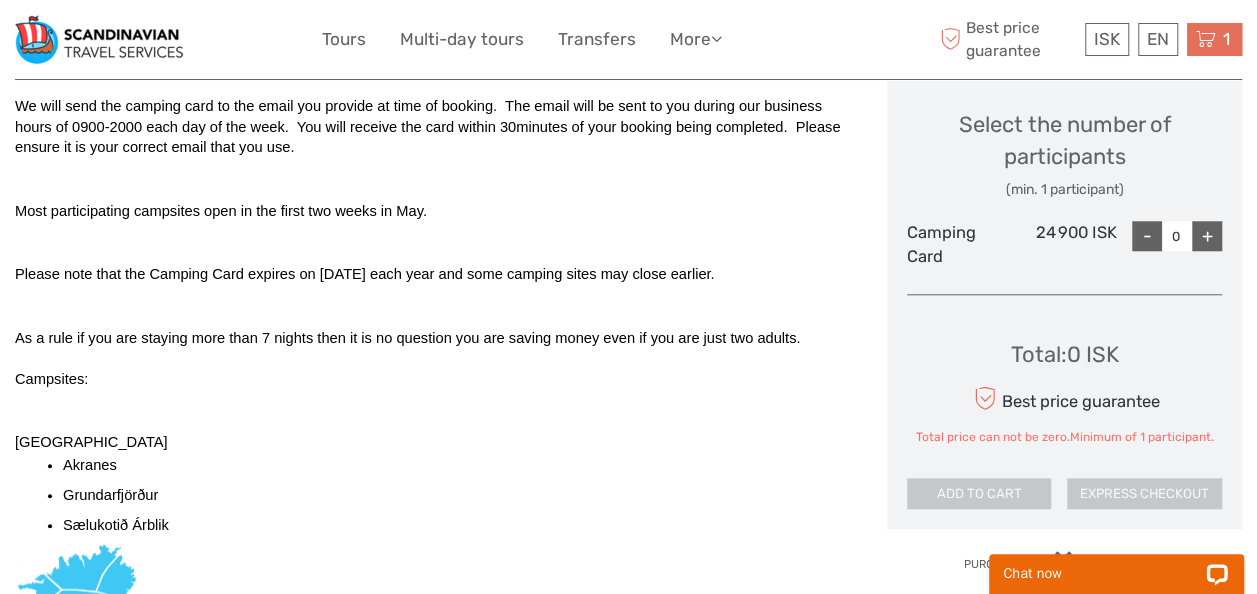 click on "1
Items
Camping Card 2025
2x Camping Card
Monday, 21 July 2025 - 11:59 PM
49.800 ISK
Total
49.800 ISK
Checkout
The shopping cart is empty." at bounding box center [1214, 39] 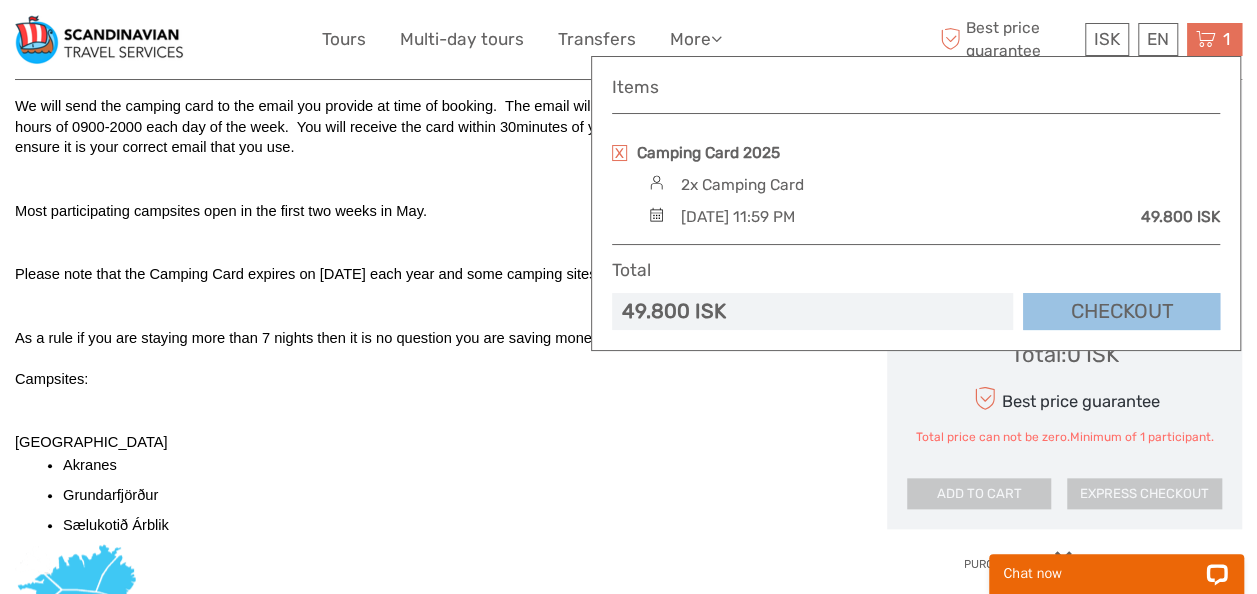 click at bounding box center (619, 153) 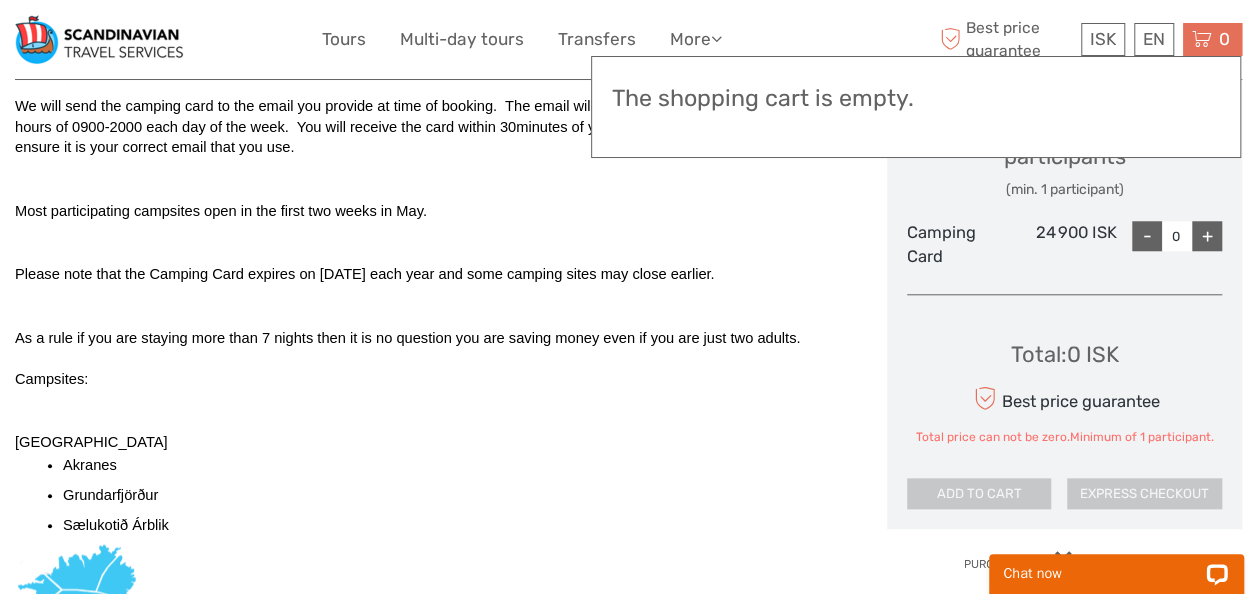 click at bounding box center [430, 306] 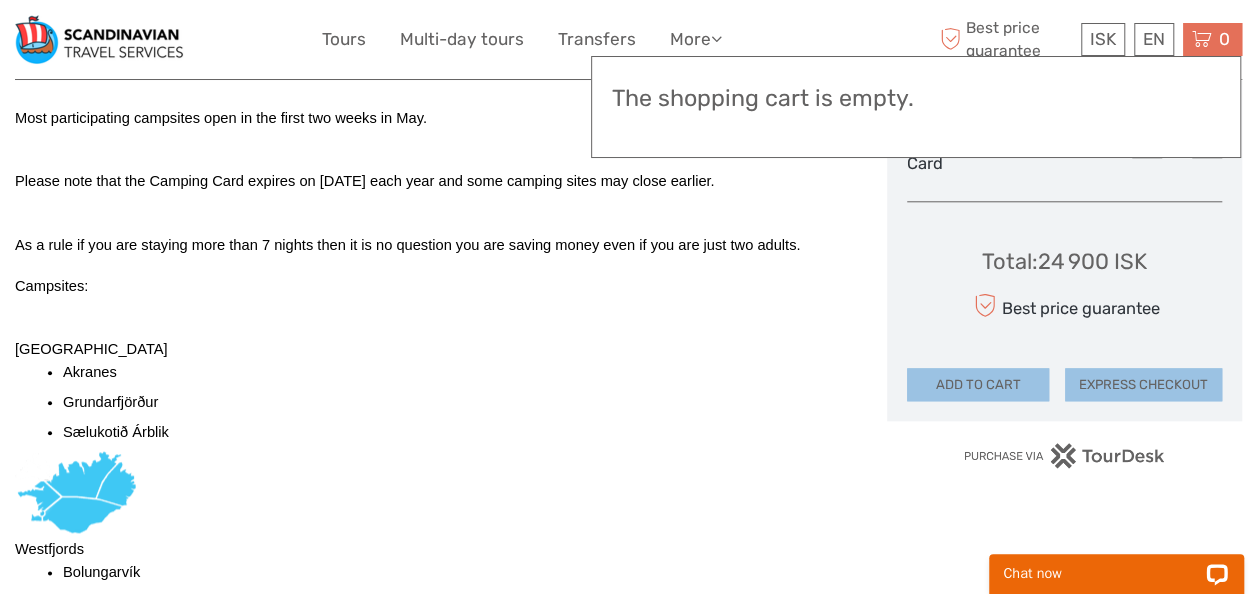 scroll, scrollTop: 934, scrollLeft: 0, axis: vertical 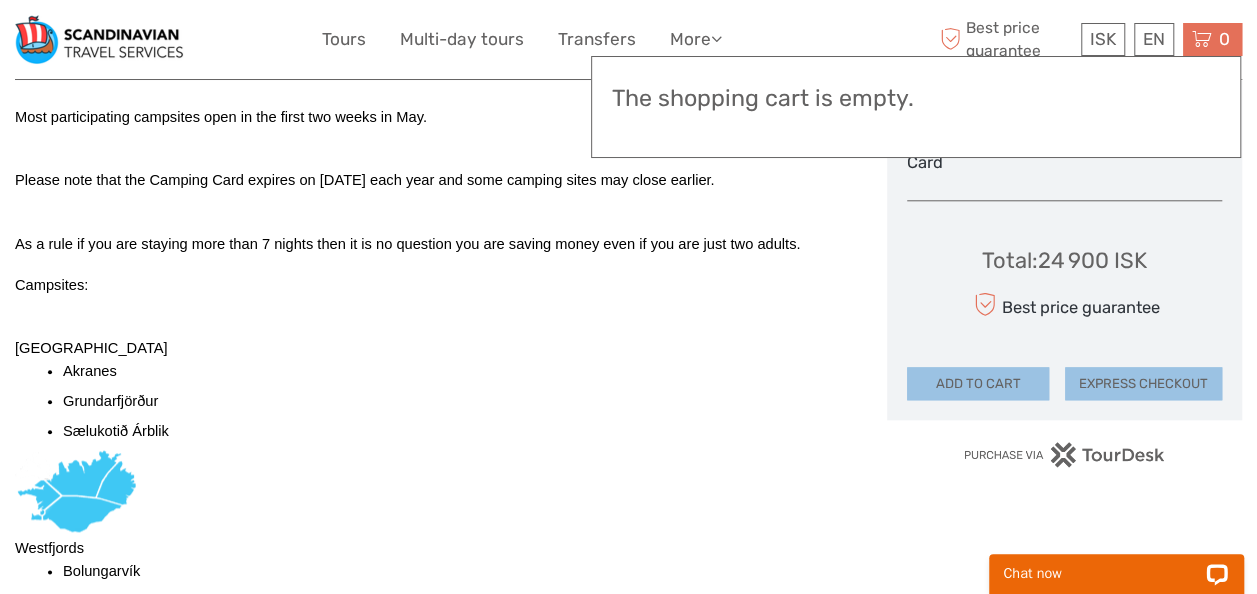 click on "EXPRESS CHECKOUT" at bounding box center (1143, 384) 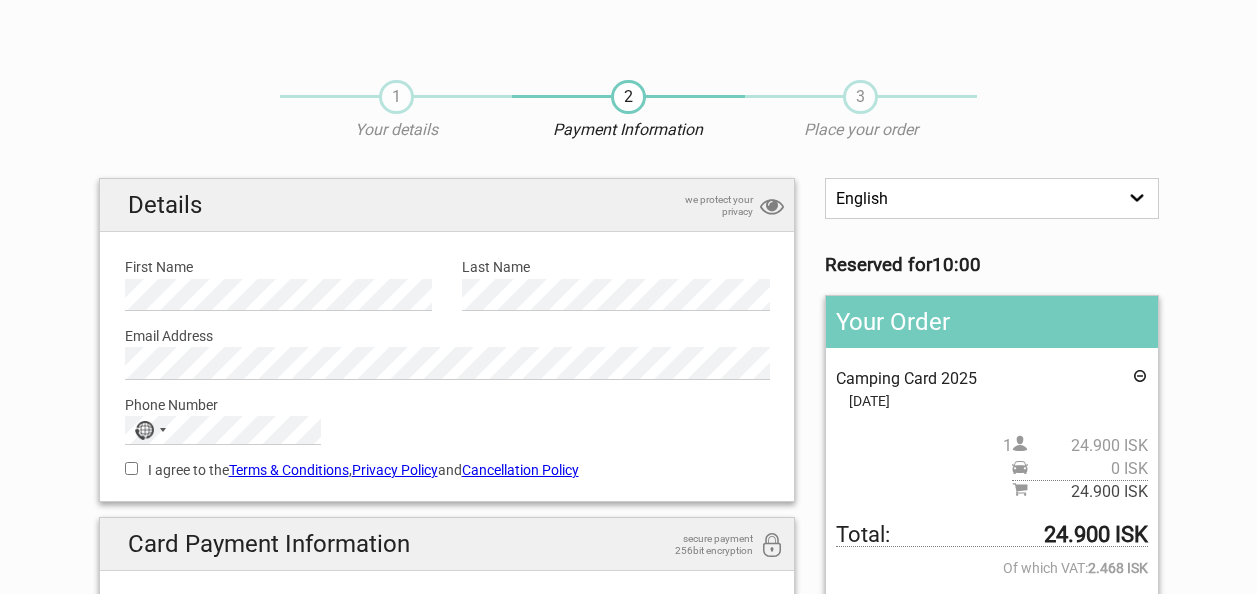 scroll, scrollTop: 0, scrollLeft: 0, axis: both 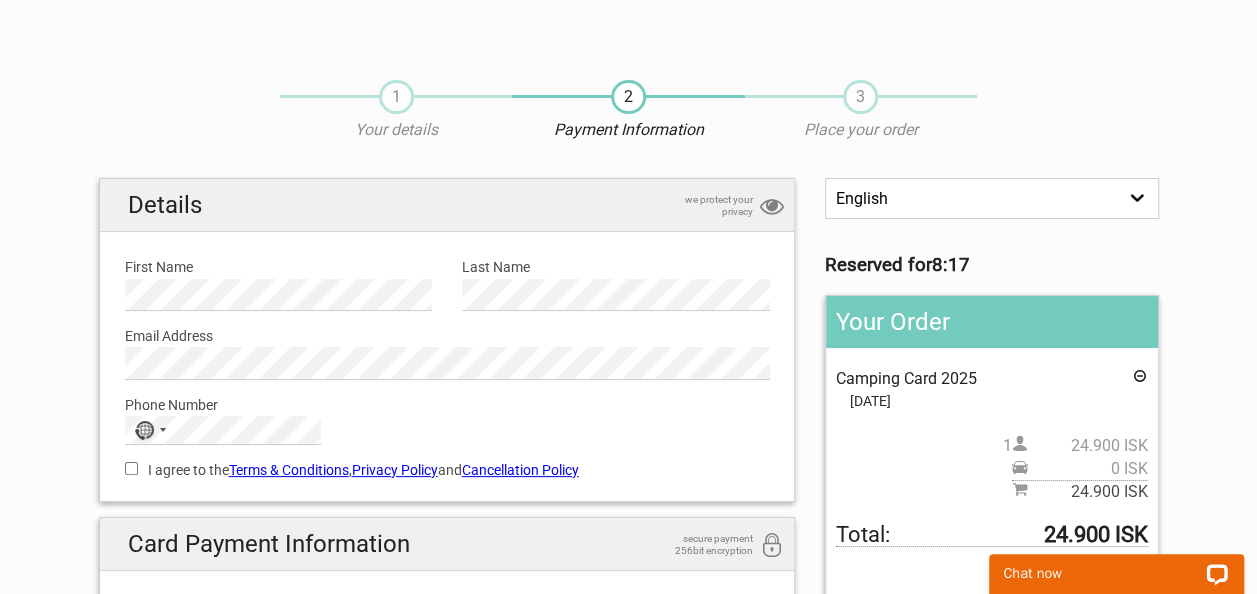 click on "First Name" at bounding box center [278, 267] 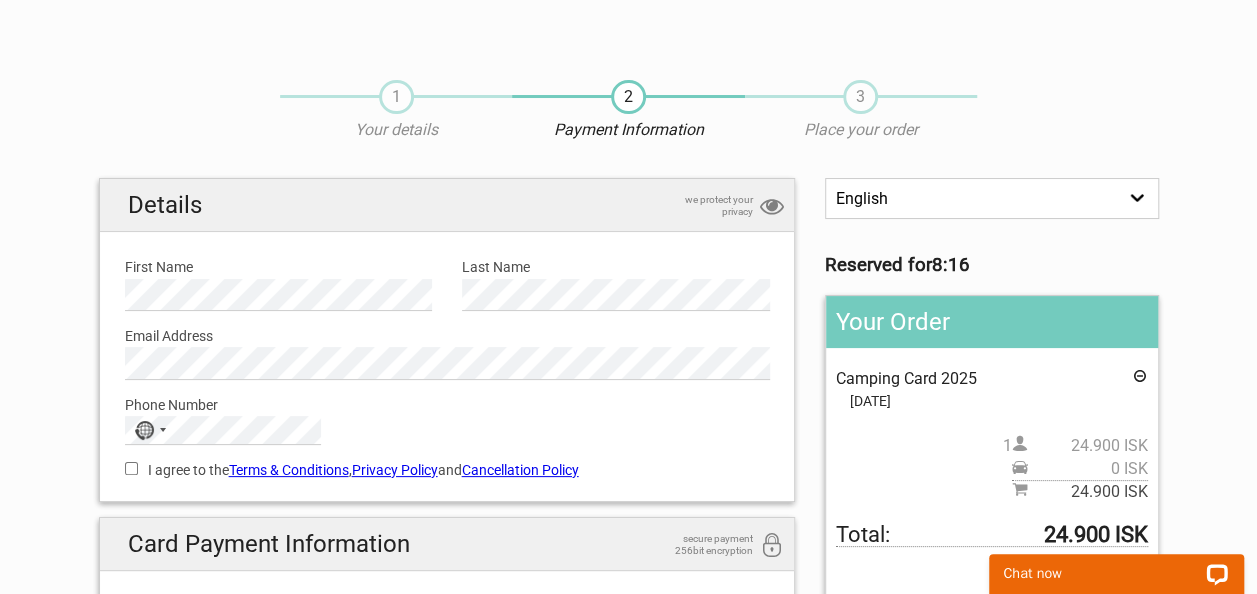 click on "First Name" at bounding box center (278, 267) 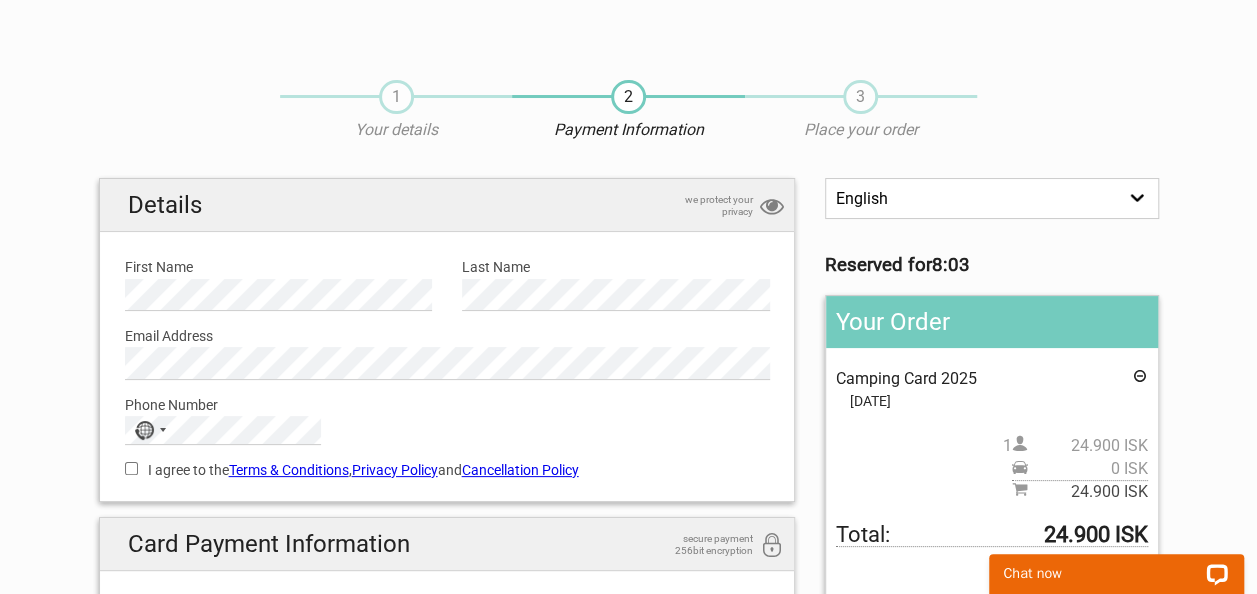 click on "Phone Number
No country selected 244 results found [GEOGRAPHIC_DATA] +93 [GEOGRAPHIC_DATA] +355 [GEOGRAPHIC_DATA] +213 [US_STATE] +1 [GEOGRAPHIC_DATA] +376 [GEOGRAPHIC_DATA] +244 [GEOGRAPHIC_DATA] +1 [GEOGRAPHIC_DATA] +1 [GEOGRAPHIC_DATA] +54 [GEOGRAPHIC_DATA] +374 [GEOGRAPHIC_DATA] +297 [DATE][GEOGRAPHIC_DATA] +247 [GEOGRAPHIC_DATA] +61 [GEOGRAPHIC_DATA] +43 [GEOGRAPHIC_DATA] +994 [GEOGRAPHIC_DATA] +1 [GEOGRAPHIC_DATA] +973 [GEOGRAPHIC_DATA] +880 [GEOGRAPHIC_DATA] +1 [GEOGRAPHIC_DATA] +375 [GEOGRAPHIC_DATA] +32 [GEOGRAPHIC_DATA] +501 [GEOGRAPHIC_DATA] +229 [GEOGRAPHIC_DATA] +1 [GEOGRAPHIC_DATA] +975 [GEOGRAPHIC_DATA] +591 [GEOGRAPHIC_DATA] +387 [GEOGRAPHIC_DATA] +267 [GEOGRAPHIC_DATA] +55 [GEOGRAPHIC_DATA] +246 [GEOGRAPHIC_DATA] +1 [GEOGRAPHIC_DATA] +673 [GEOGRAPHIC_DATA] +359 [GEOGRAPHIC_DATA] +226 [GEOGRAPHIC_DATA] +257 [GEOGRAPHIC_DATA] +855 [GEOGRAPHIC_DATA] +237 [GEOGRAPHIC_DATA] +1 [GEOGRAPHIC_DATA] +238 [GEOGRAPHIC_DATA] [GEOGRAPHIC_DATA] +599 [GEOGRAPHIC_DATA] +1 [GEOGRAPHIC_DATA] +236 [GEOGRAPHIC_DATA] +235 [GEOGRAPHIC_DATA] +56 [GEOGRAPHIC_DATA] +86 [GEOGRAPHIC_DATA] +61 [GEOGRAPHIC_DATA] +61 [GEOGRAPHIC_DATA] +57 [GEOGRAPHIC_DATA] +269 [GEOGRAPHIC_DATA] - [GEOGRAPHIC_DATA] +242 [GEOGRAPHIC_DATA] - [GEOGRAPHIC_DATA] +243 [GEOGRAPHIC_DATA] +682 [GEOGRAPHIC_DATA] +506 [GEOGRAPHIC_DATA] +385 [GEOGRAPHIC_DATA] +53 [GEOGRAPHIC_DATA] +599 [GEOGRAPHIC_DATA] +357 [GEOGRAPHIC_DATA] +420 [GEOGRAPHIC_DATA] +225 [GEOGRAPHIC_DATA] +45 [GEOGRAPHIC_DATA] +1" at bounding box center [447, 412] 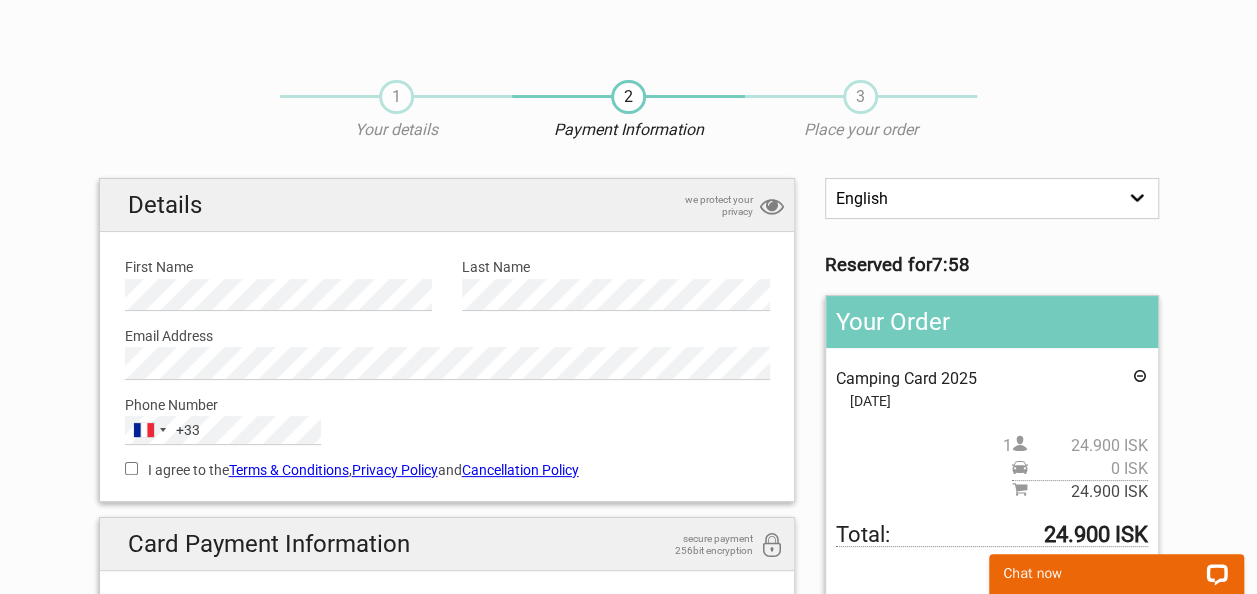 click on "I agree to the  Terms & Conditions ,  Privacy Policy  and  Cancellation Policy" at bounding box center (131, 468) 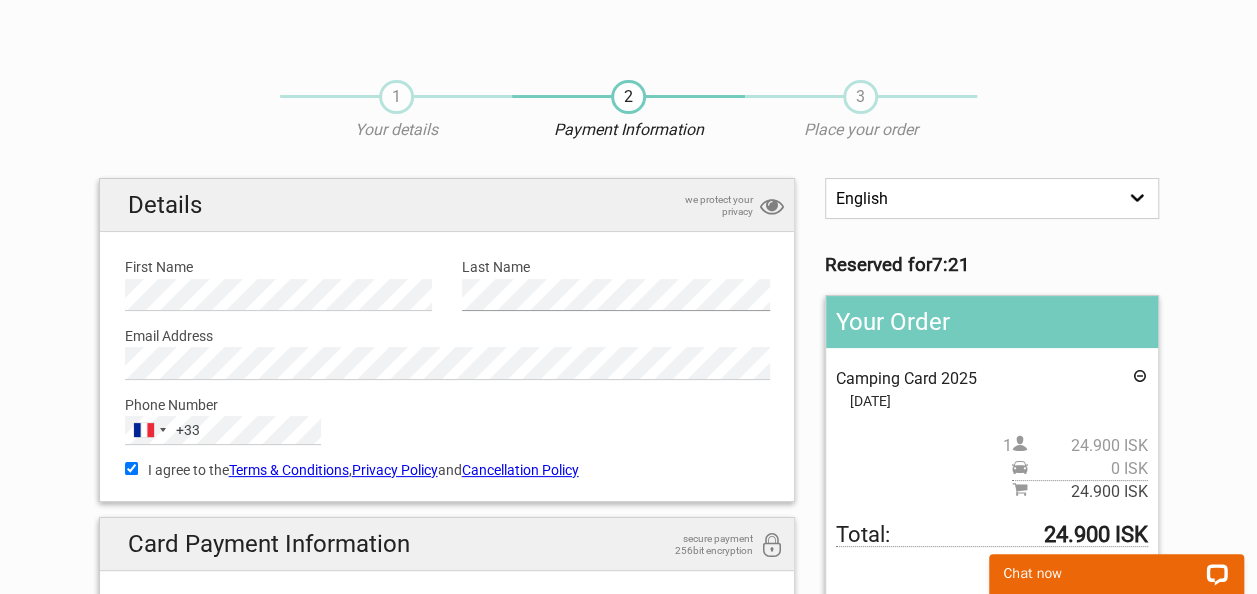 click on "Details we protect your privacy
First Name
Please provide us with your name.
Last Name
Please provide us with your family name.
Email Address
Please provide us with a valid email address.
Phone Number
[GEOGRAPHIC_DATA] +33 +33 244 results found [GEOGRAPHIC_DATA] +93 [GEOGRAPHIC_DATA] +355 [GEOGRAPHIC_DATA] +213 [US_STATE] +1 [GEOGRAPHIC_DATA] +376 [GEOGRAPHIC_DATA] +244 [GEOGRAPHIC_DATA] +1 [GEOGRAPHIC_DATA] +1 [GEOGRAPHIC_DATA] +54 [GEOGRAPHIC_DATA] +374 [GEOGRAPHIC_DATA] +297 [DATE][GEOGRAPHIC_DATA] +247 [GEOGRAPHIC_DATA] +61 [GEOGRAPHIC_DATA] +43 [GEOGRAPHIC_DATA] +994 [GEOGRAPHIC_DATA] +1 [GEOGRAPHIC_DATA] +973 [GEOGRAPHIC_DATA] +880 [GEOGRAPHIC_DATA] +1 [GEOGRAPHIC_DATA] +375 [GEOGRAPHIC_DATA] +32 [GEOGRAPHIC_DATA] +501 [GEOGRAPHIC_DATA] +229 [GEOGRAPHIC_DATA] +1 [GEOGRAPHIC_DATA] +975 [GEOGRAPHIC_DATA] +591 [GEOGRAPHIC_DATA] +387 [GEOGRAPHIC_DATA] +267 [GEOGRAPHIC_DATA] +55 [GEOGRAPHIC_DATA] +246 [GEOGRAPHIC_DATA] +1 [GEOGRAPHIC_DATA] +673 [GEOGRAPHIC_DATA] +359 [GEOGRAPHIC_DATA] +226 [GEOGRAPHIC_DATA]" at bounding box center (447, 340) 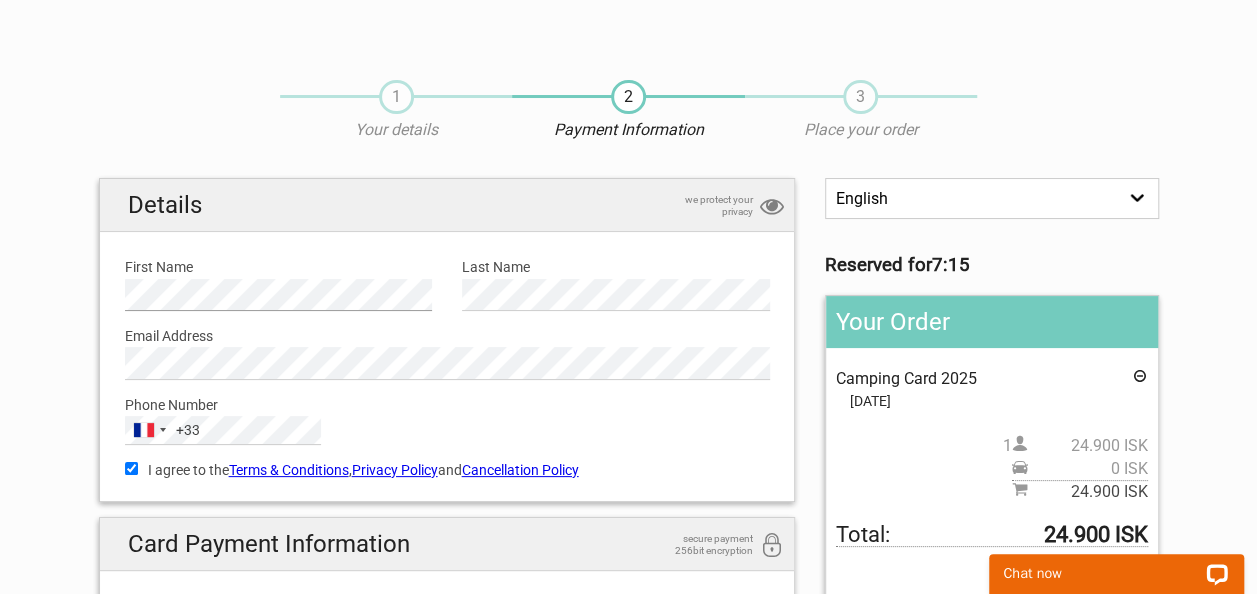 click on "1
Your details
2
Payment Information
3
Place your order
English
Español
Deutsch
Reserved for  7:15
Your Order
Camping Card 2025
Pickup:
Select an option
REMOVE PICKUP
[DATE]
1   24.900 ISK
0 ISK
24.900 ISK
Total:  24.900 ISK
Of which VAT:    2.468 ISK
Gift Card:
Outstanding amount:
+1" at bounding box center (629, 489) 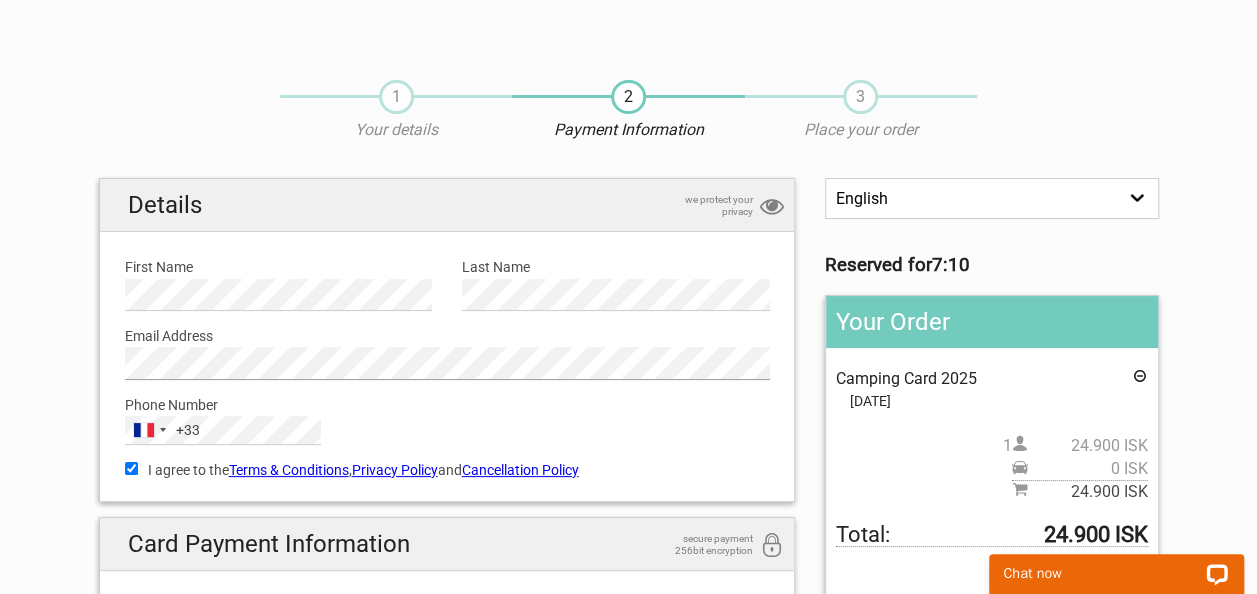 click on "1
Your details
2
Payment Information
3
Place your order
English
Español
Deutsch
Reserved for  7:10
Your Order
Camping Card 2025
Pickup:
Select an option
REMOVE PICKUP
[DATE]
1   24.900 ISK
0 ISK
24.900 ISK
Total:  24.900 ISK
Of which VAT:    2.468 ISK
Gift Card:
Outstanding amount:
+1" at bounding box center [629, 489] 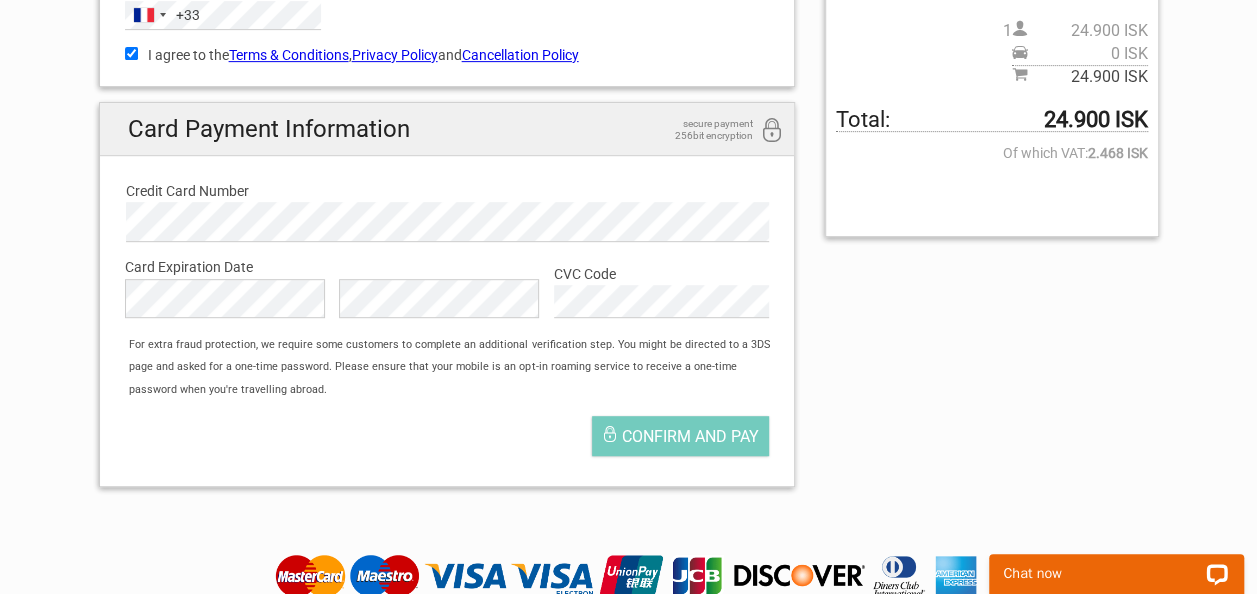 scroll, scrollTop: 416, scrollLeft: 0, axis: vertical 